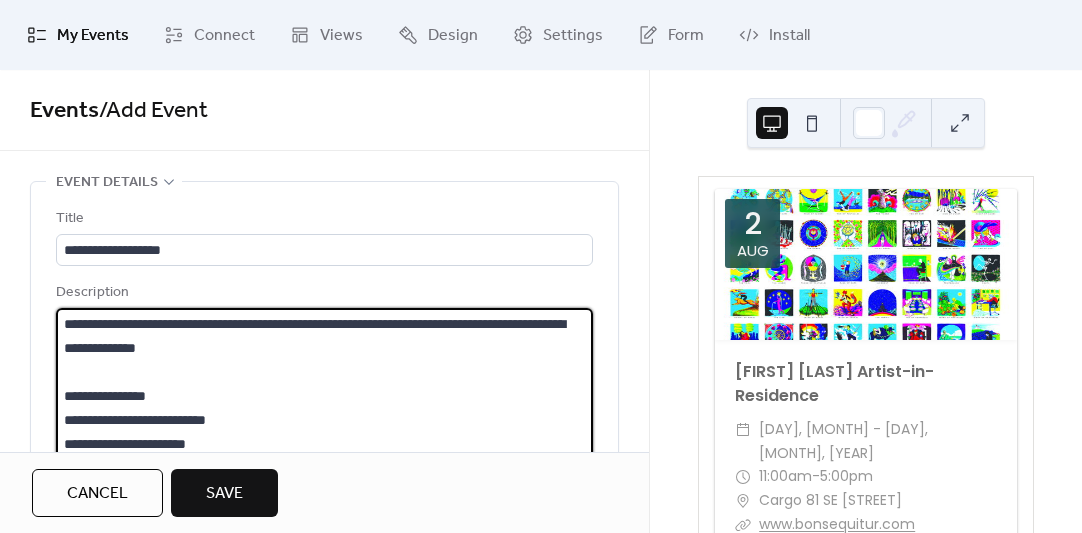 scroll, scrollTop: 0, scrollLeft: 0, axis: both 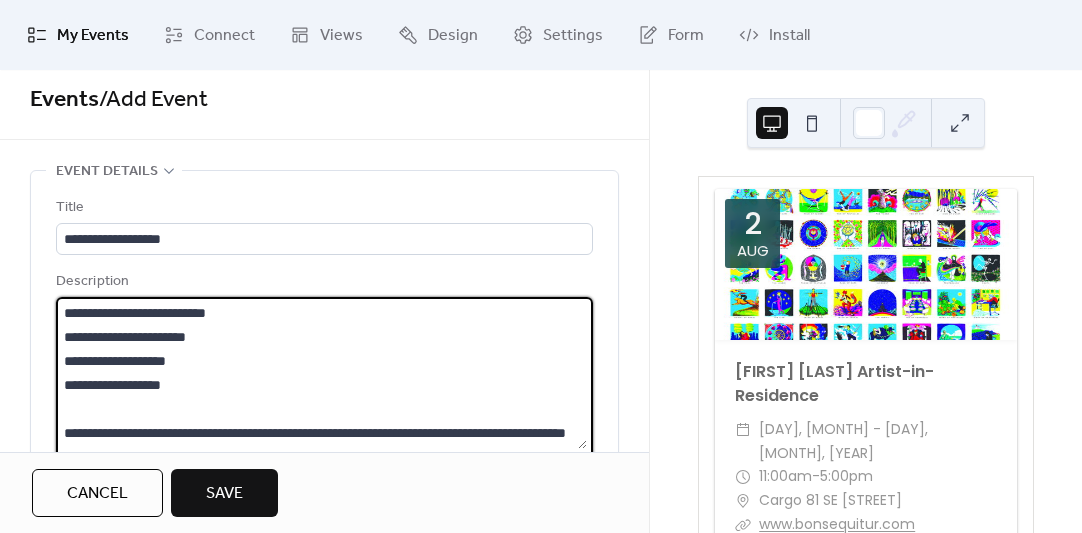 click on "**********" at bounding box center [321, 373] 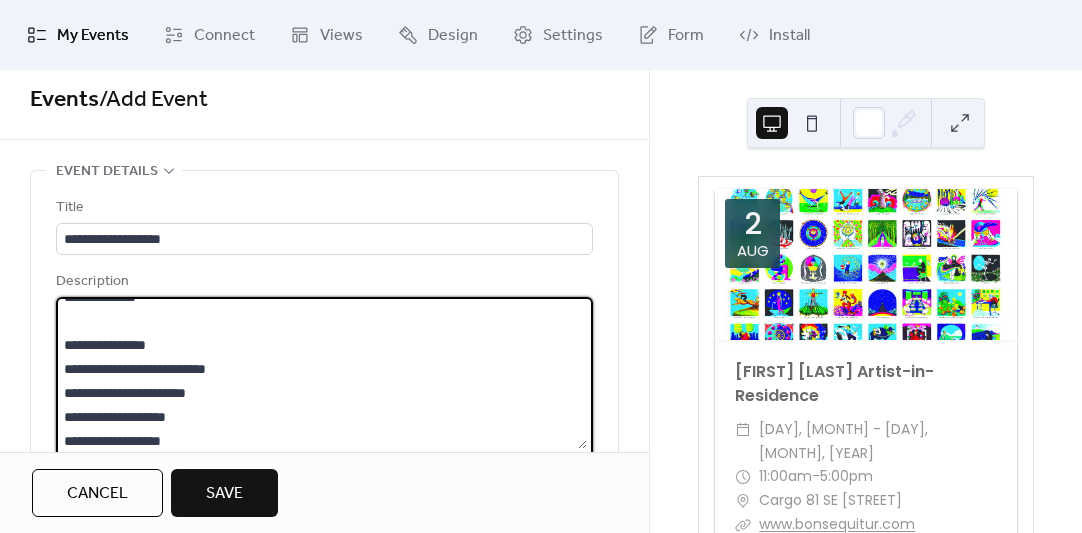 scroll, scrollTop: 0, scrollLeft: 0, axis: both 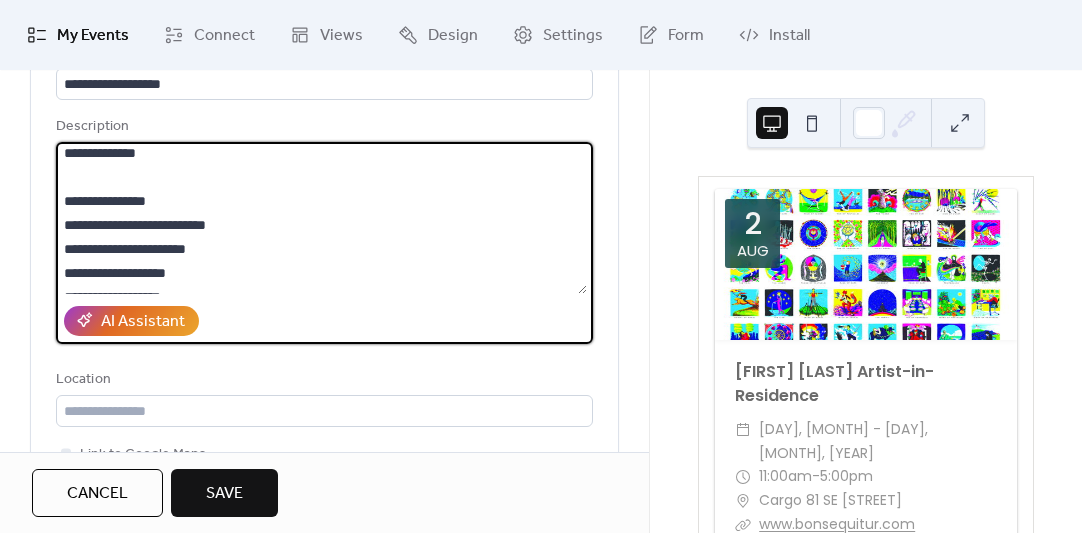 drag, startPoint x: 220, startPoint y: 199, endPoint x: 57, endPoint y: 204, distance: 163.07668 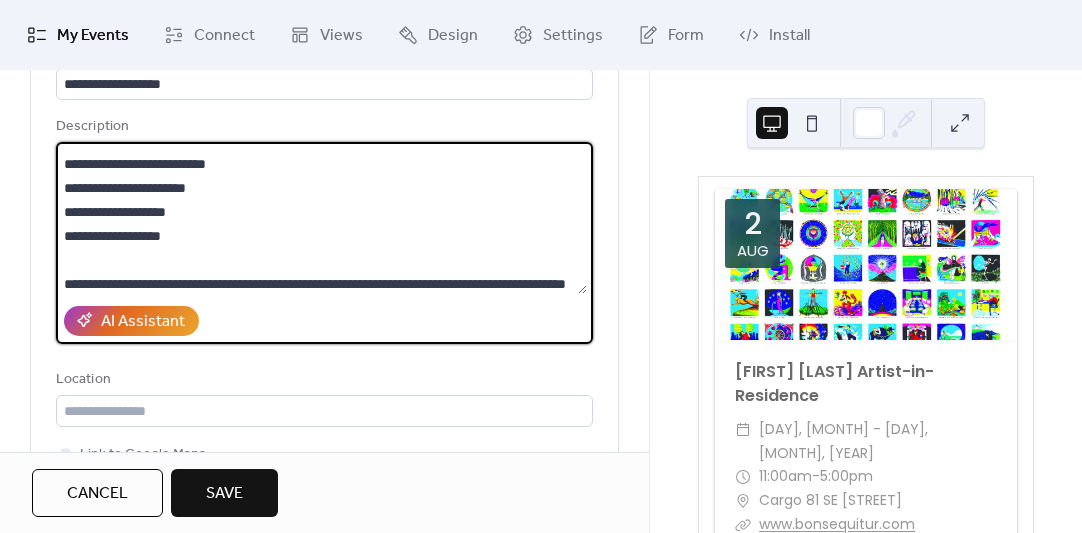 scroll, scrollTop: 103, scrollLeft: 0, axis: vertical 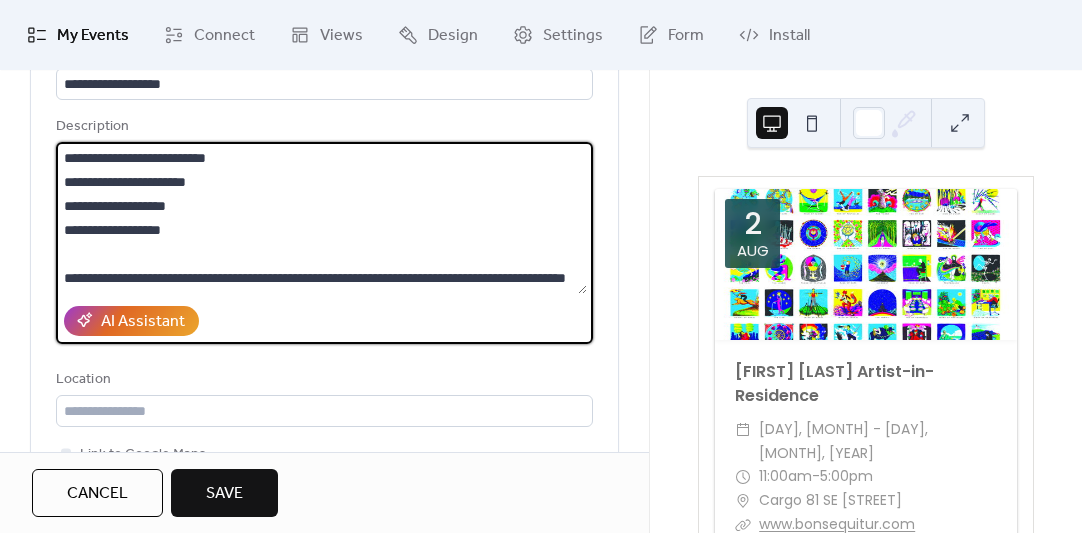 click on "**********" at bounding box center (321, 218) 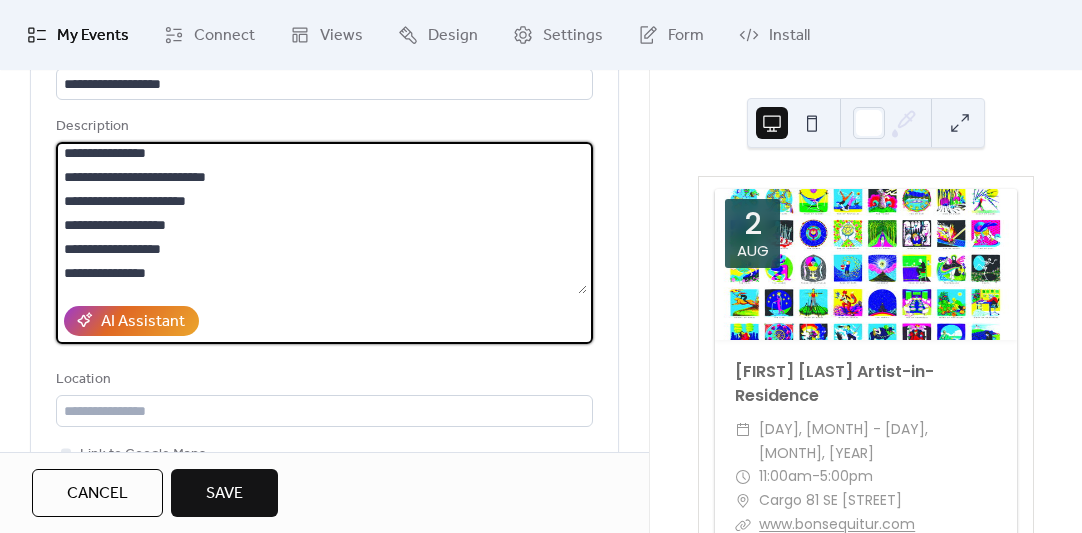 scroll, scrollTop: 73, scrollLeft: 0, axis: vertical 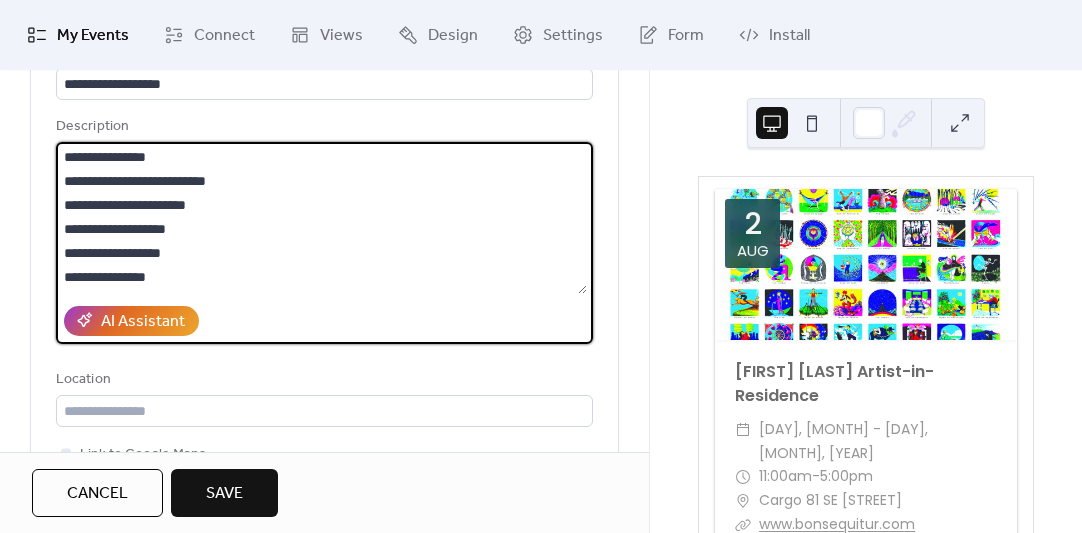 drag, startPoint x: 242, startPoint y: 198, endPoint x: 59, endPoint y: 212, distance: 183.53474 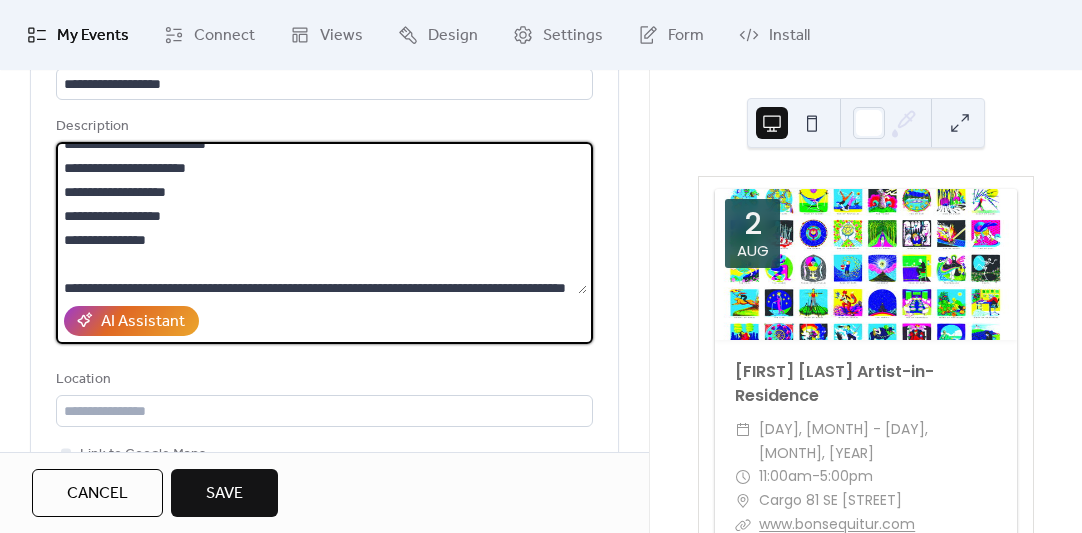 click on "**********" at bounding box center (321, 218) 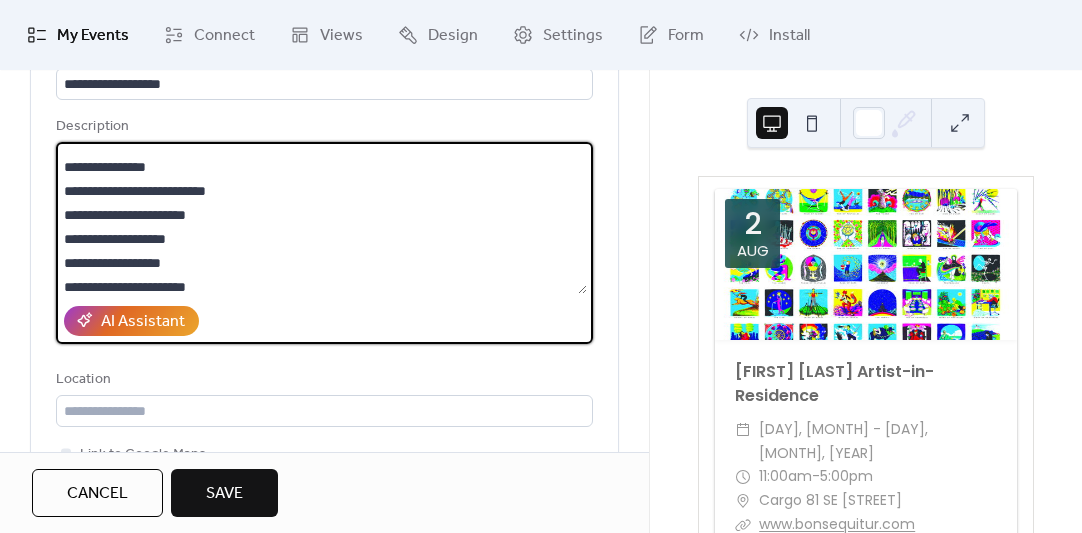 scroll, scrollTop: 61, scrollLeft: 0, axis: vertical 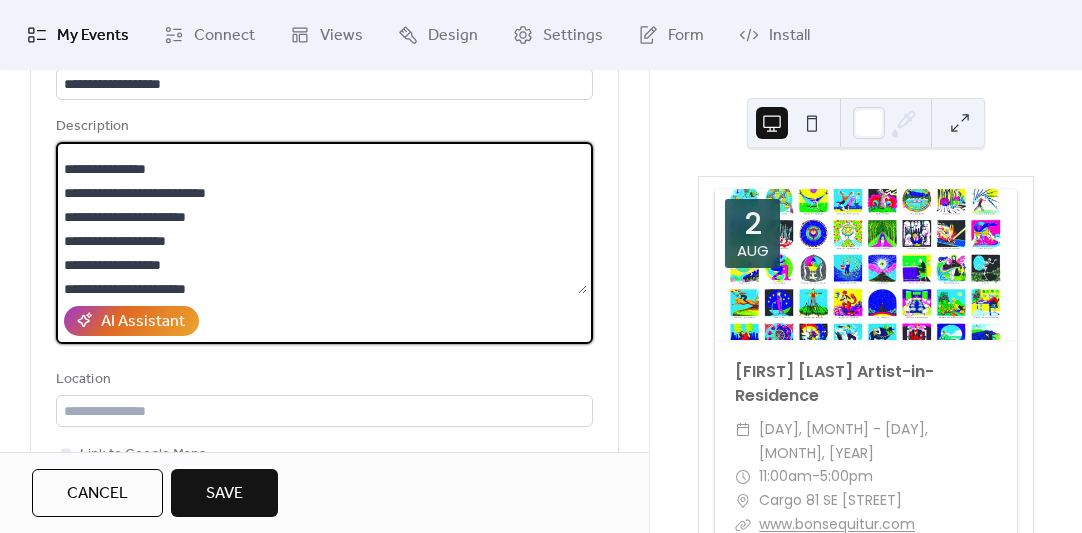 drag, startPoint x: 239, startPoint y: 216, endPoint x: 61, endPoint y: 216, distance: 178 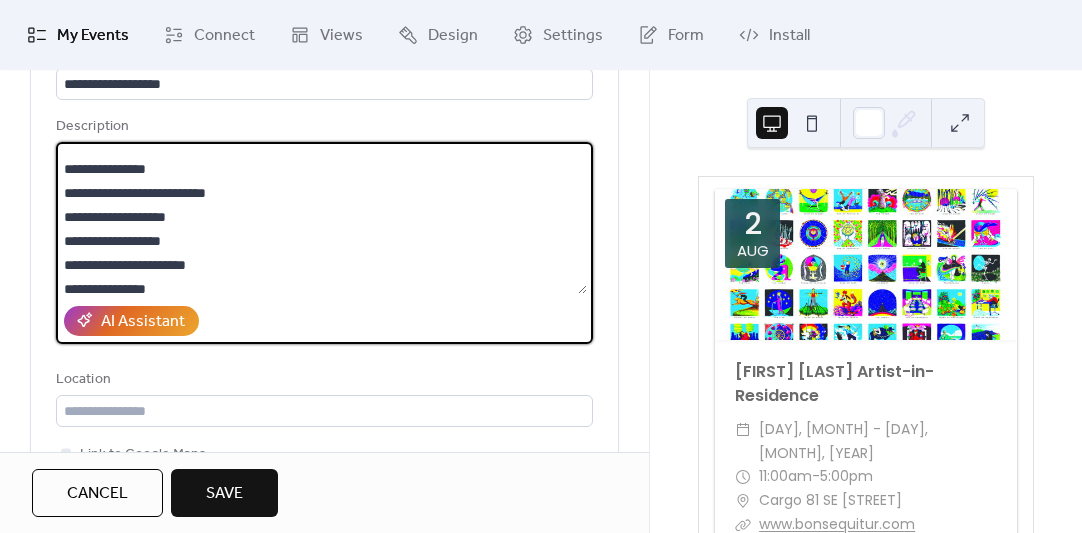 drag, startPoint x: 169, startPoint y: 170, endPoint x: 62, endPoint y: 162, distance: 107.298645 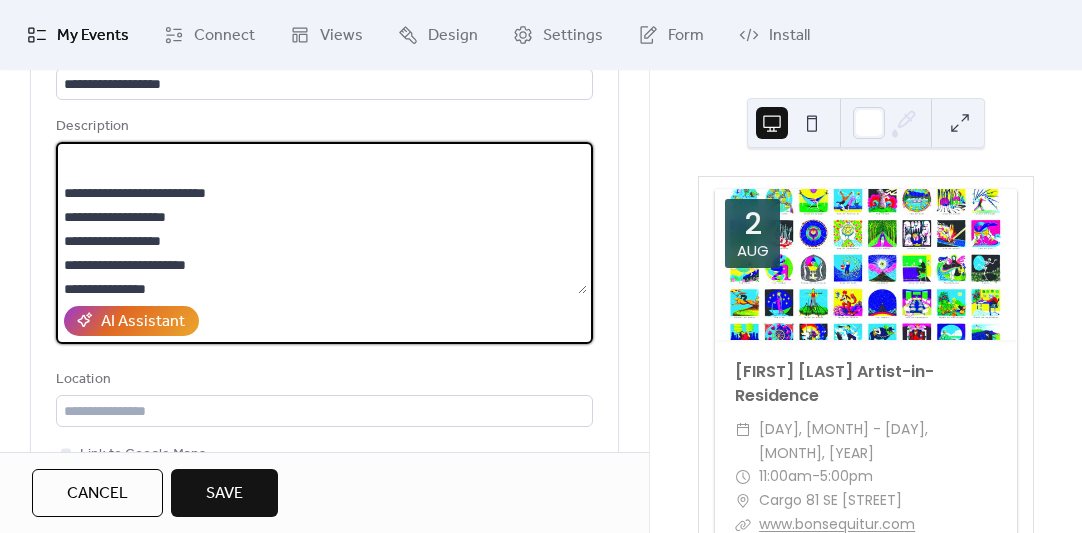 drag, startPoint x: 186, startPoint y: 242, endPoint x: 52, endPoint y: 237, distance: 134.09325 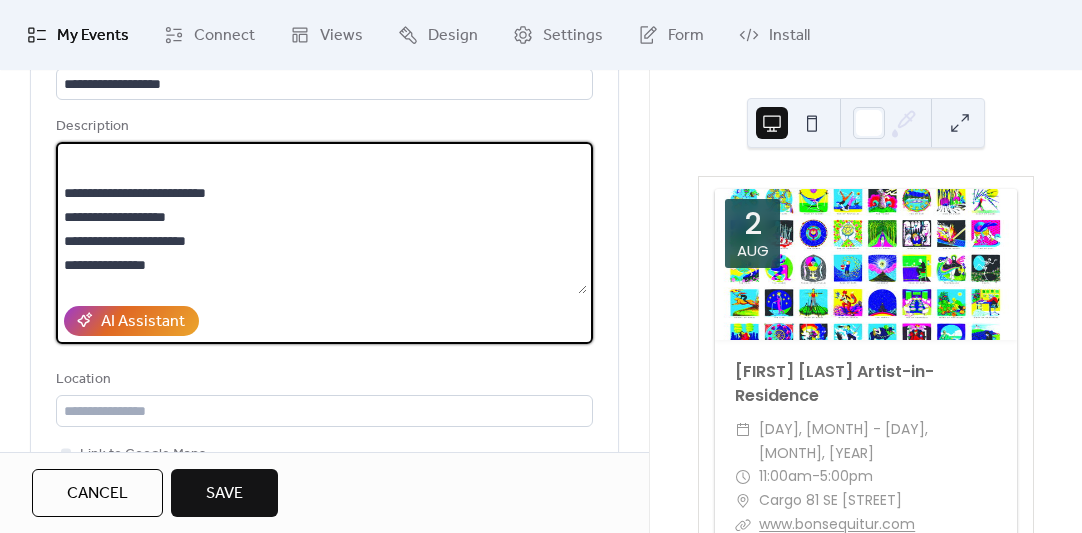 click on "**********" at bounding box center [321, 218] 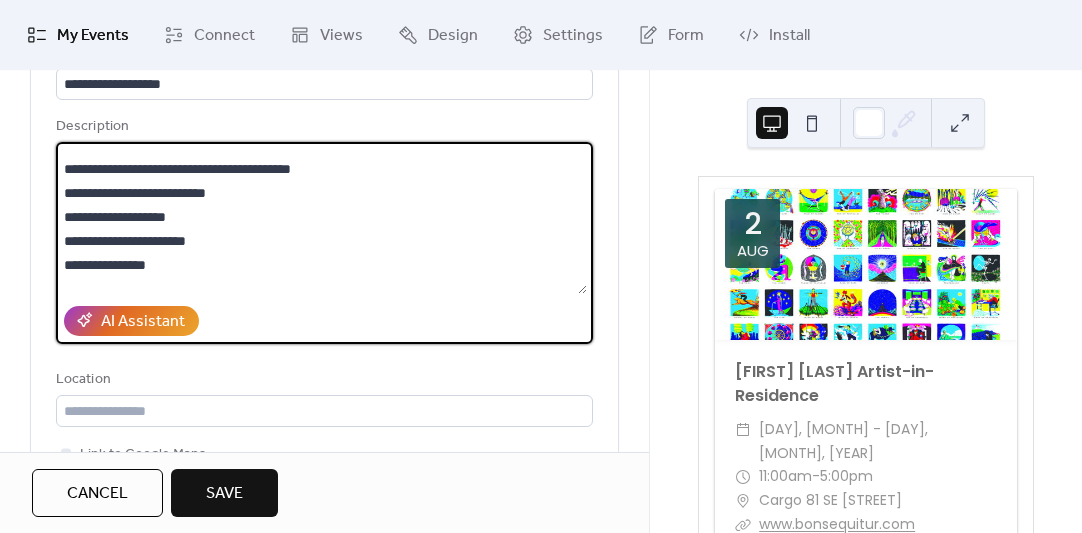 click on "**********" at bounding box center (321, 218) 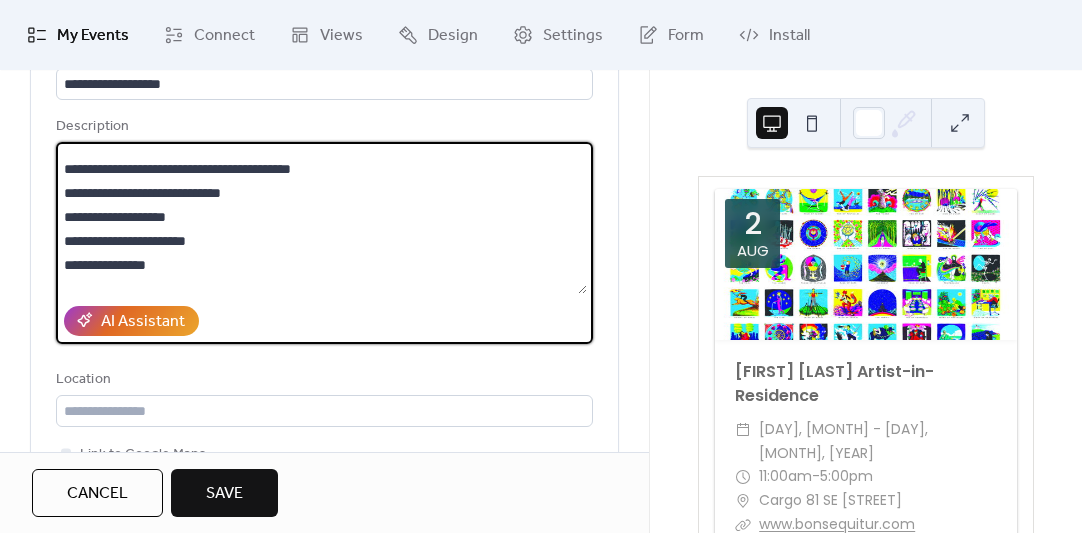 drag, startPoint x: 358, startPoint y: 165, endPoint x: 189, endPoint y: 158, distance: 169.14491 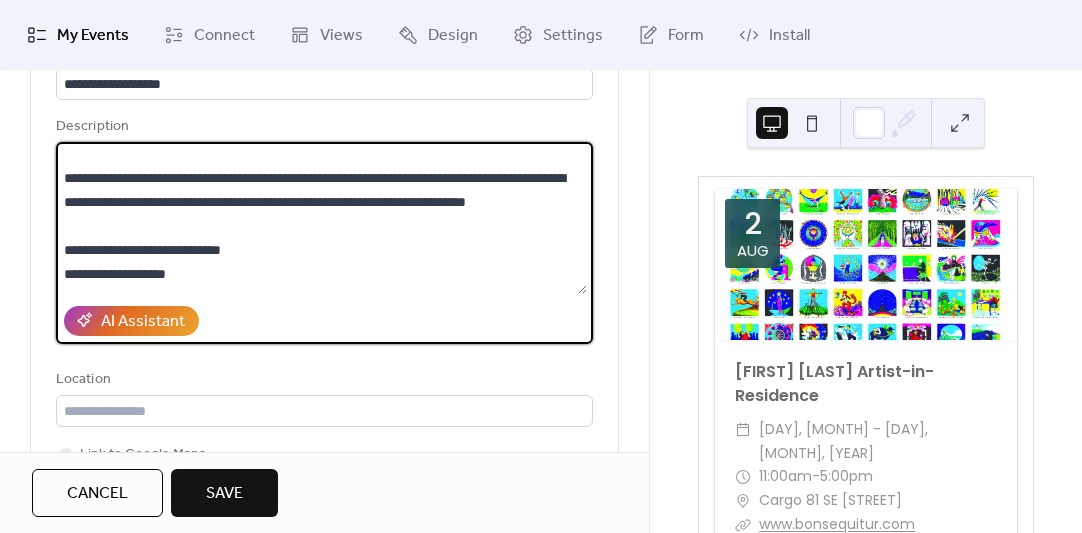 scroll, scrollTop: 57, scrollLeft: 0, axis: vertical 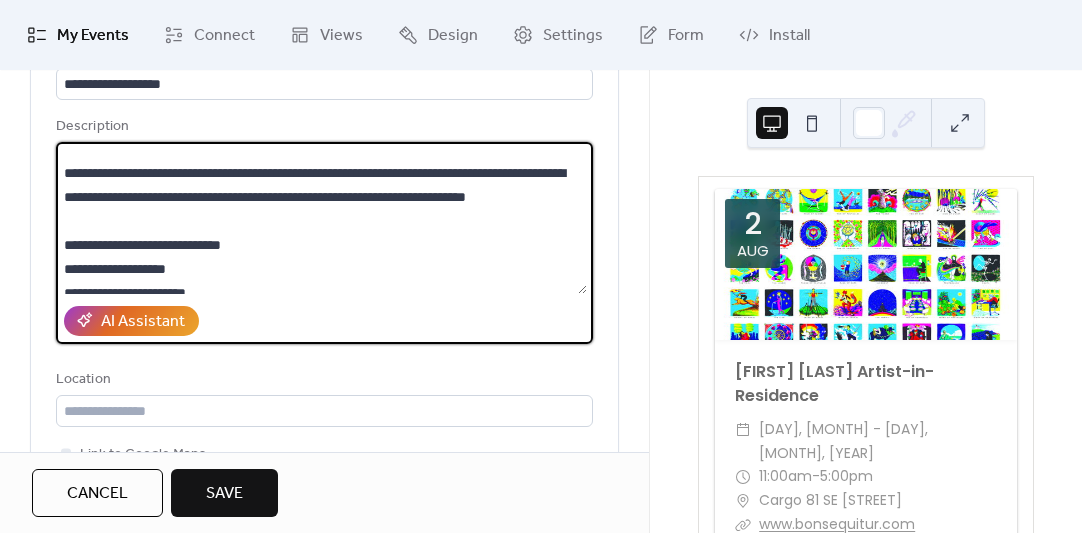 click on "**********" at bounding box center [321, 218] 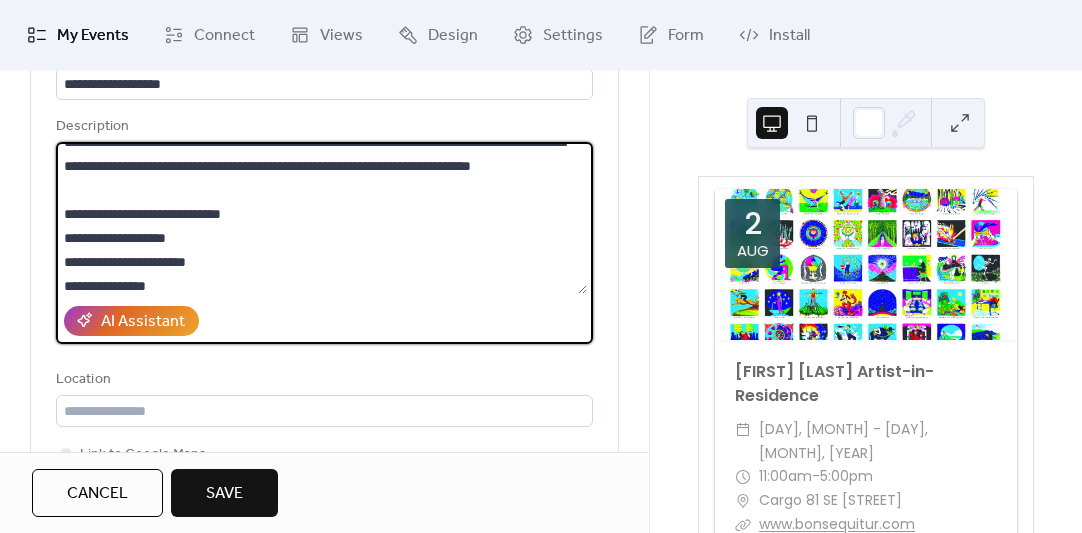 scroll, scrollTop: 106, scrollLeft: 0, axis: vertical 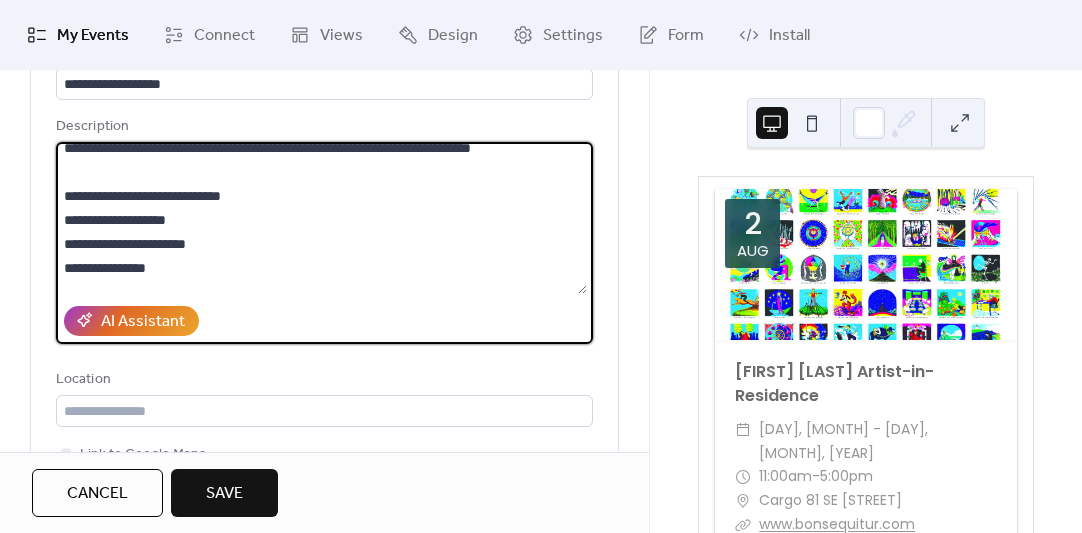 click on "**********" at bounding box center [321, 218] 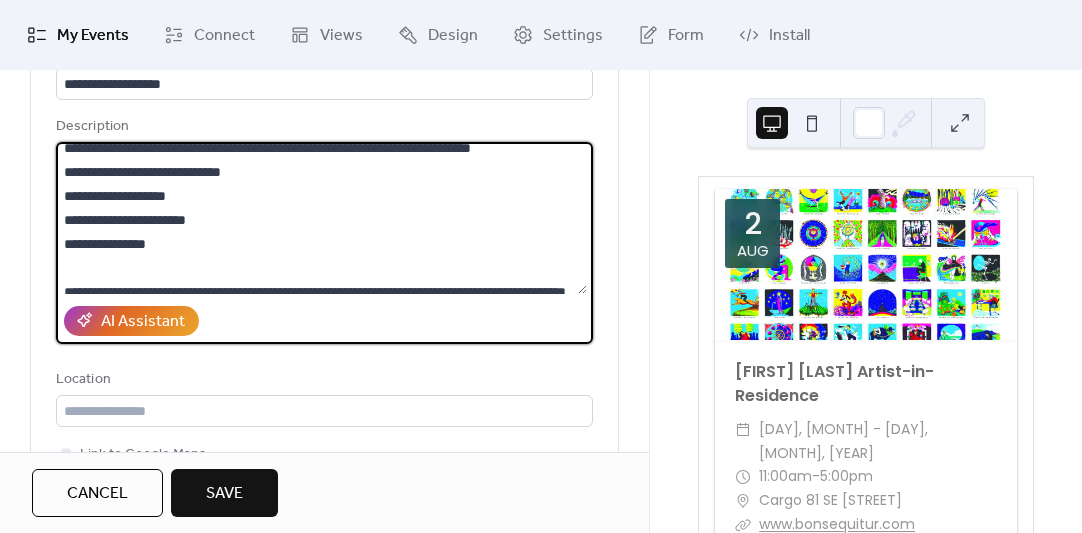 click on "**********" at bounding box center [321, 218] 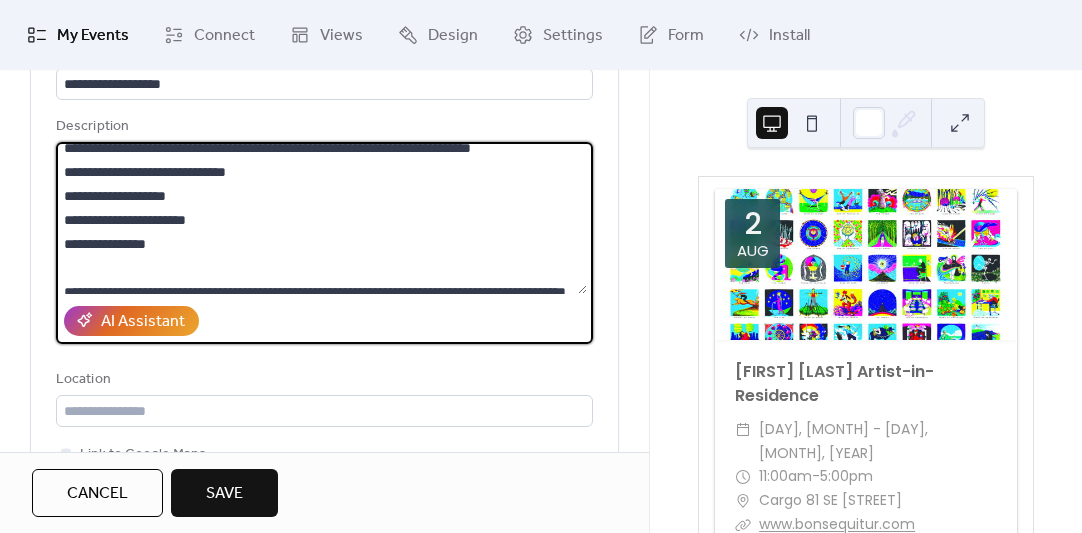 paste on "**********" 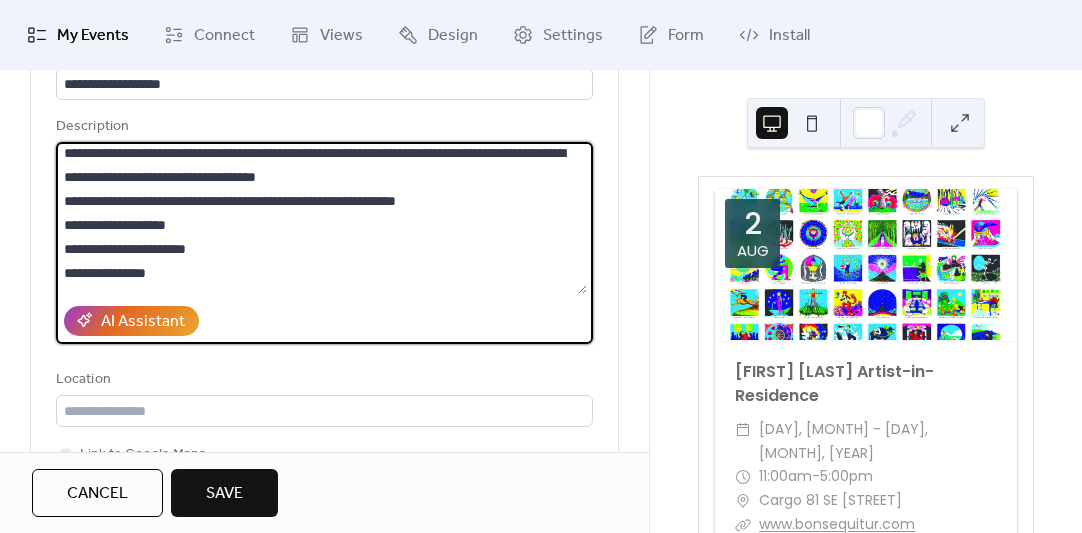 scroll, scrollTop: 137, scrollLeft: 0, axis: vertical 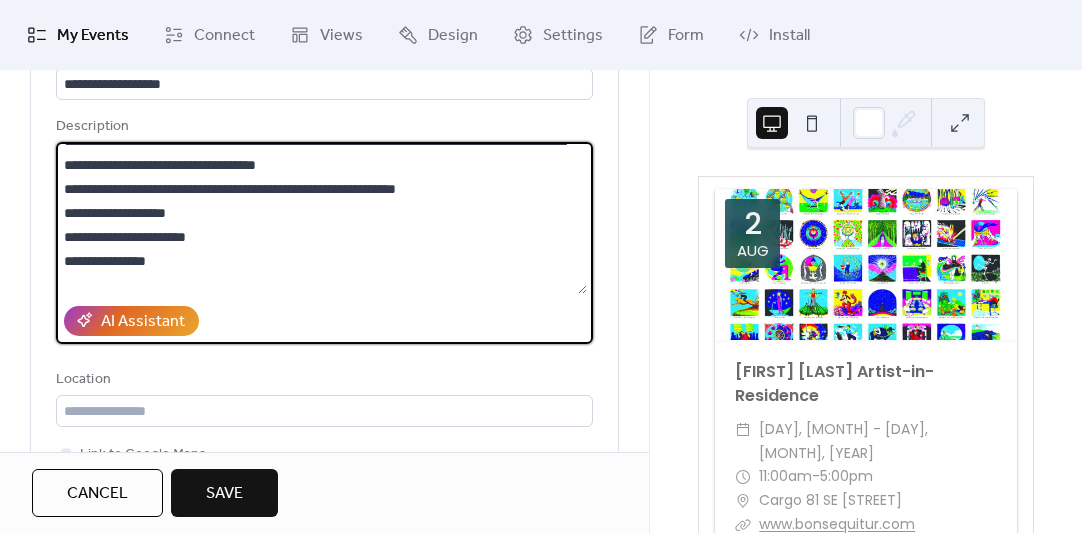 click on "**********" at bounding box center [321, 218] 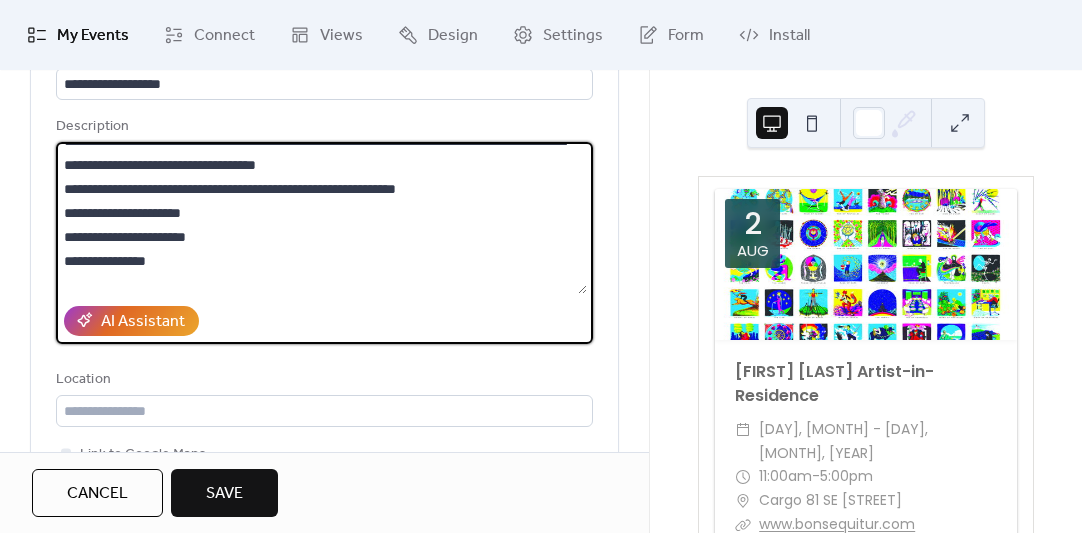 paste on "**********" 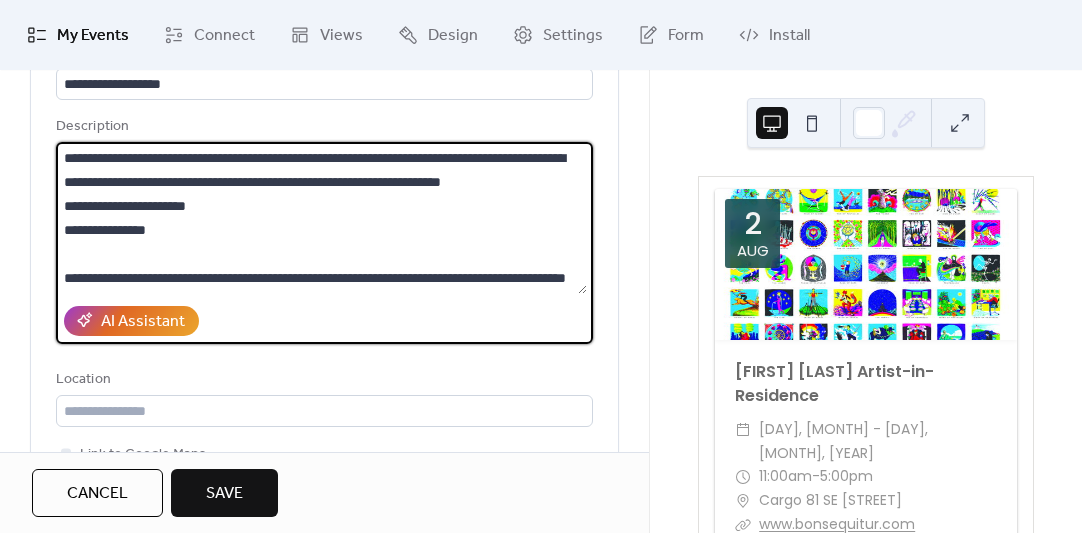 scroll, scrollTop: 239, scrollLeft: 0, axis: vertical 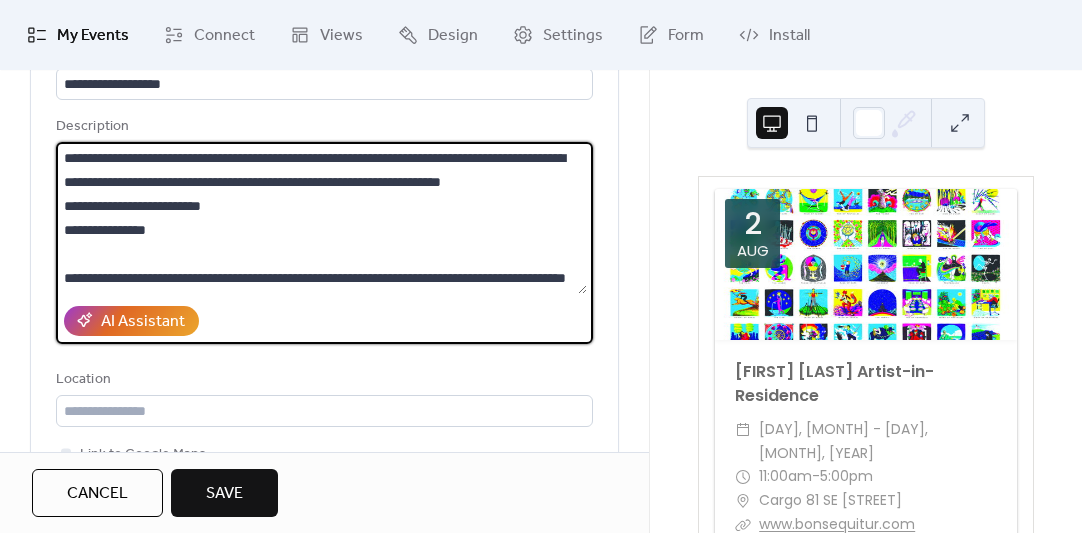 paste on "**********" 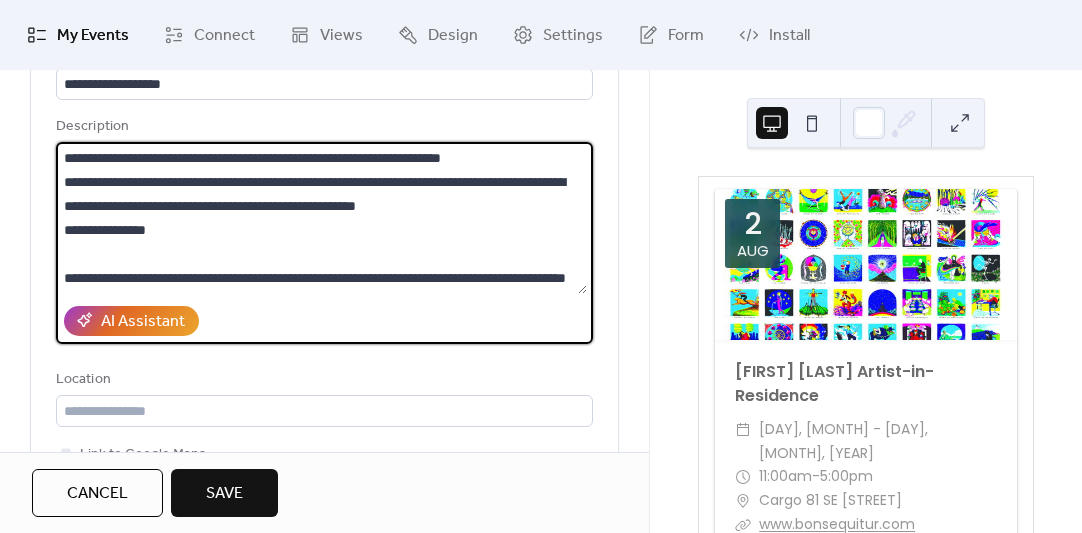 scroll, scrollTop: 240, scrollLeft: 0, axis: vertical 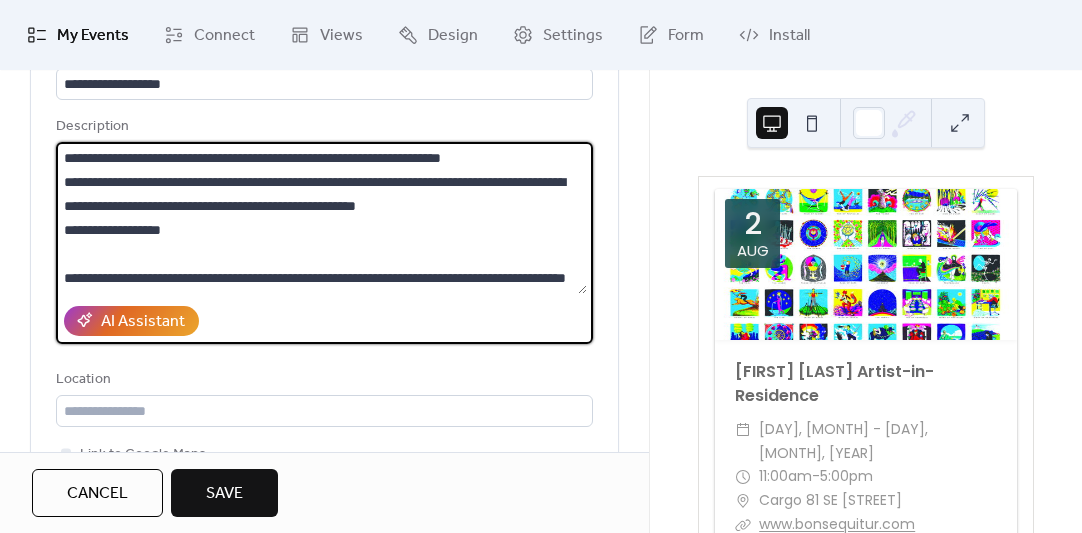 paste on "**********" 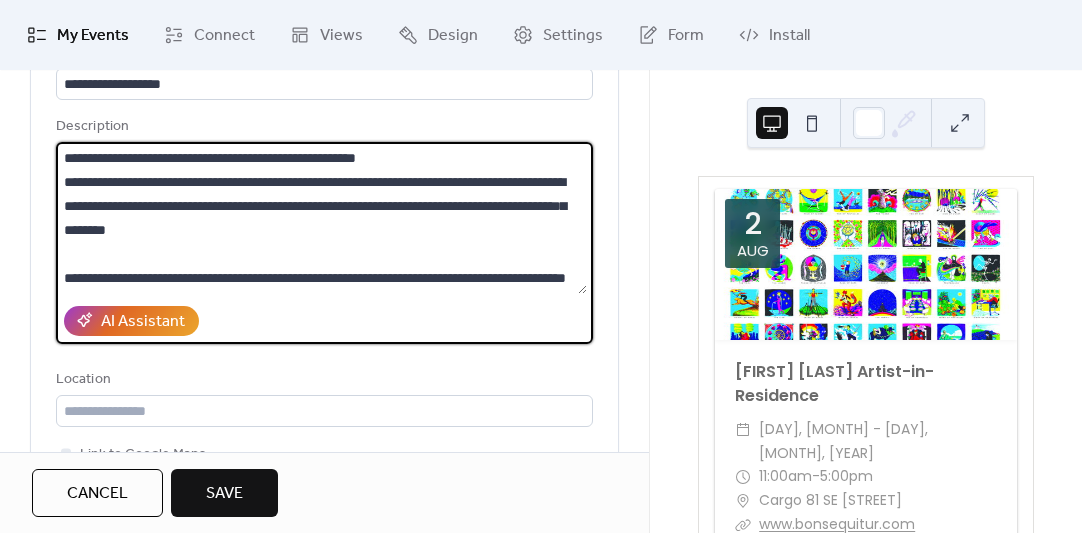 scroll, scrollTop: 335, scrollLeft: 0, axis: vertical 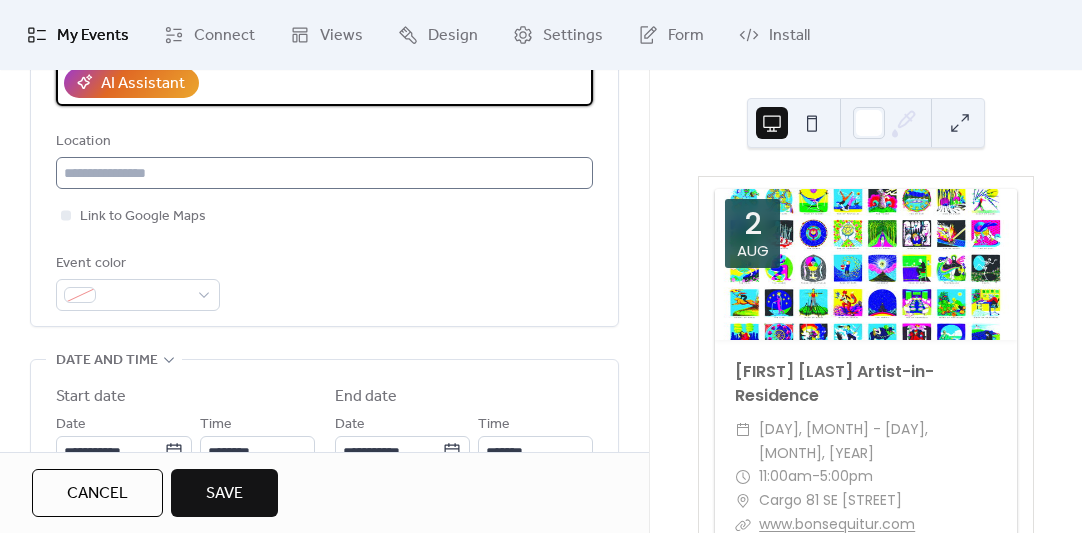 type on "**********" 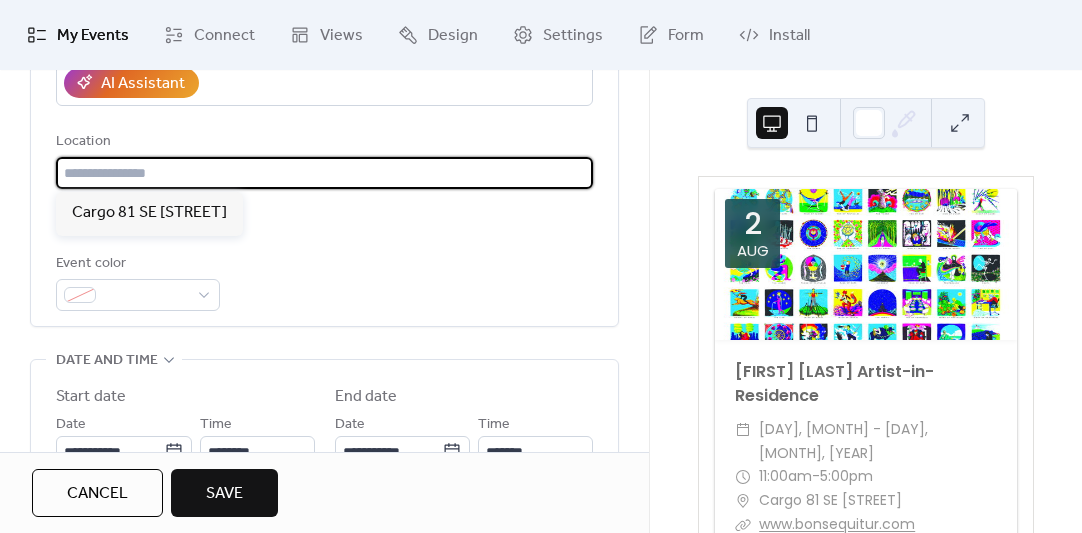 click at bounding box center (324, 173) 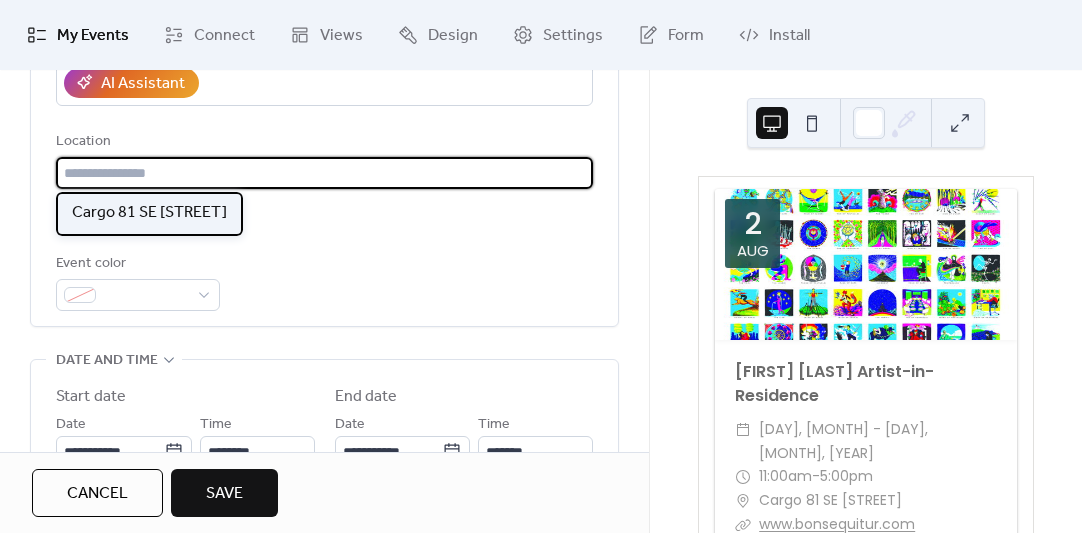 click on "Cargo 81 SE [STREET]" at bounding box center (149, 213) 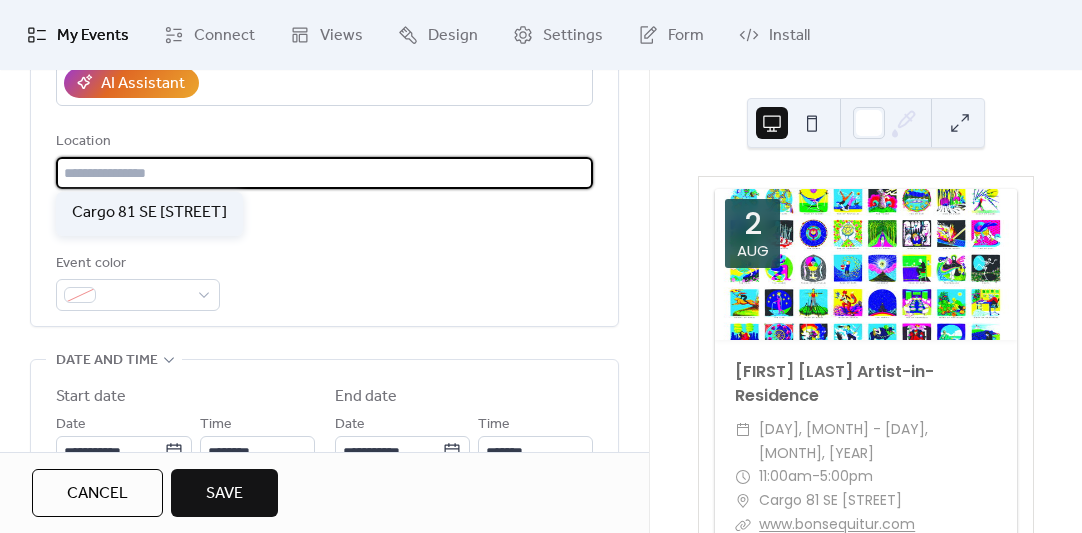 type on "**********" 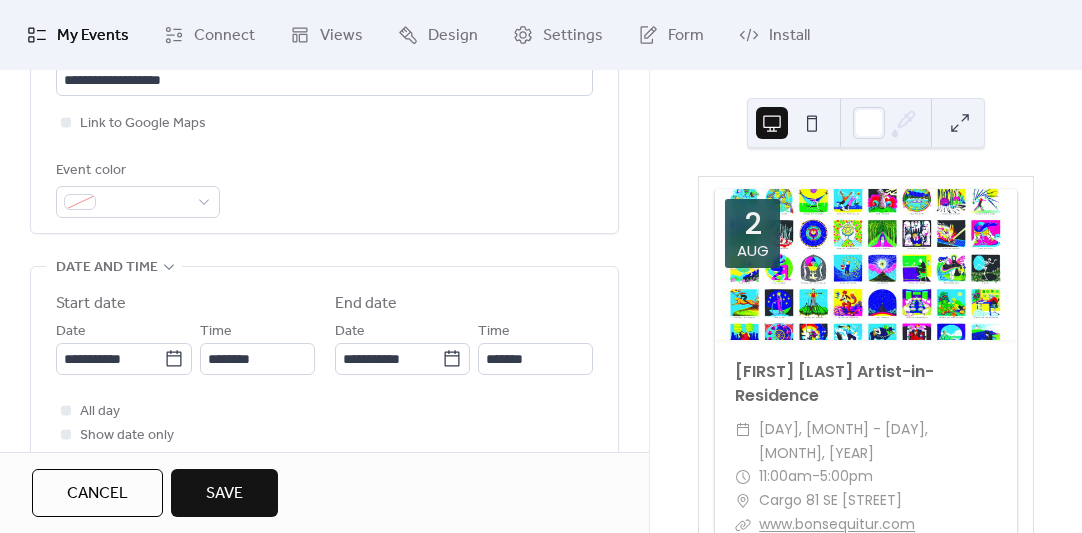 scroll, scrollTop: 547, scrollLeft: 0, axis: vertical 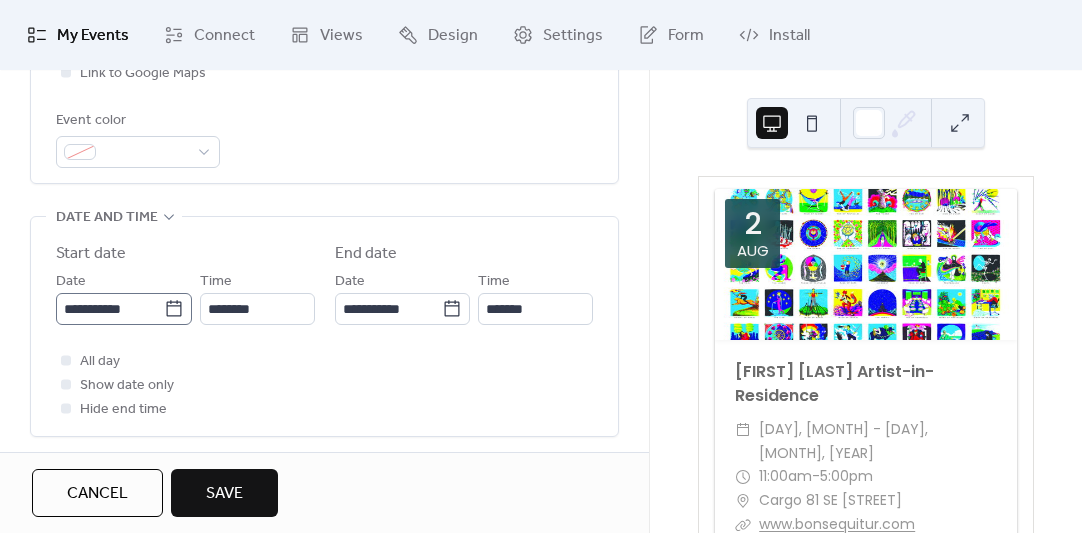 click 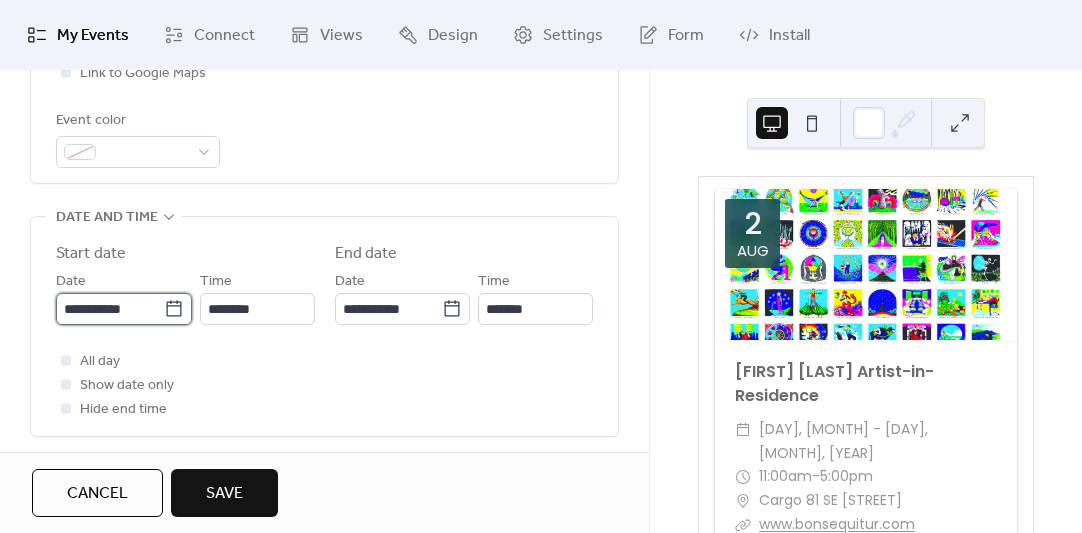 click on "**********" at bounding box center [110, 309] 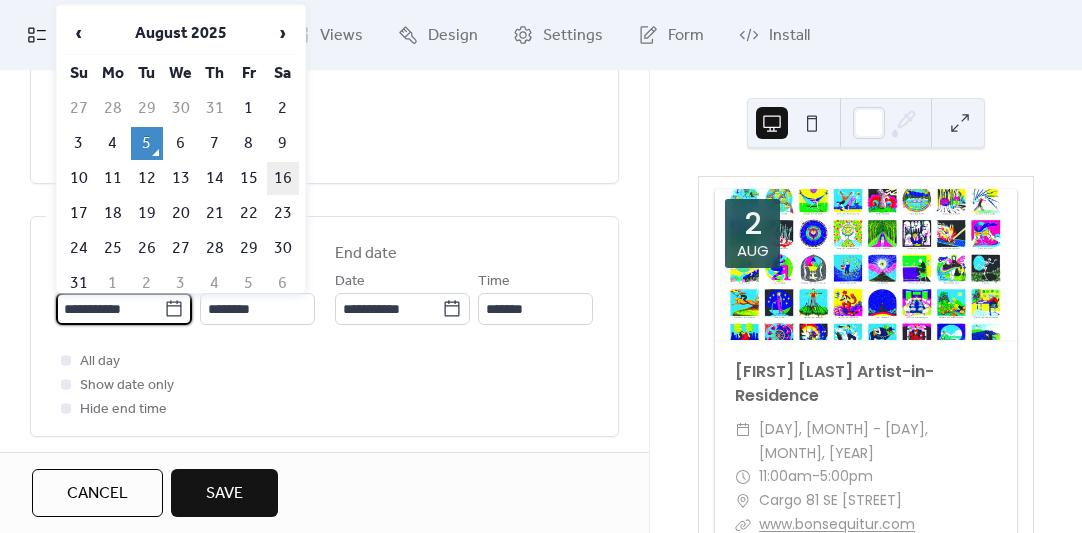 click on "16" at bounding box center (283, 178) 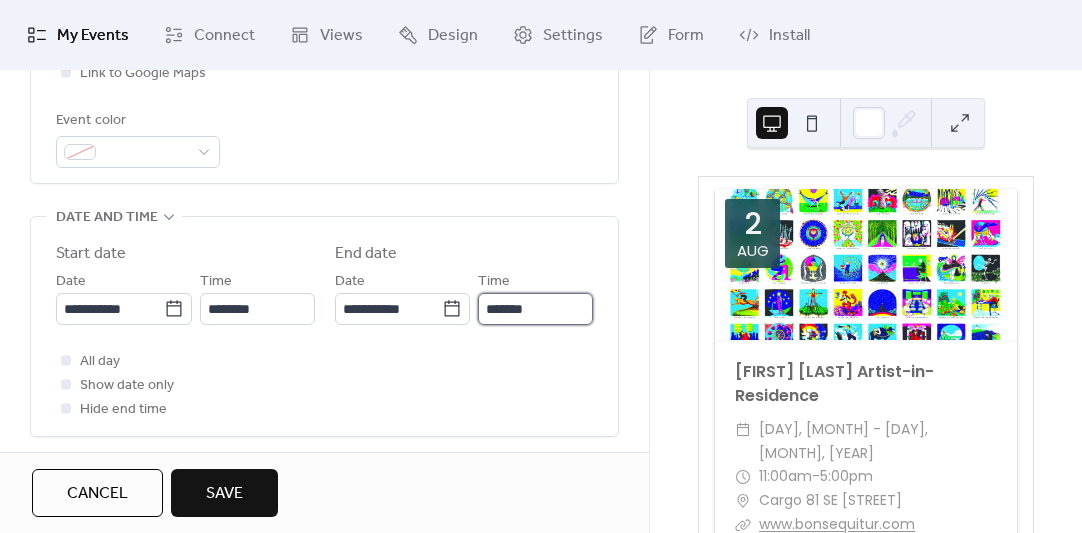 click on "*******" at bounding box center [535, 309] 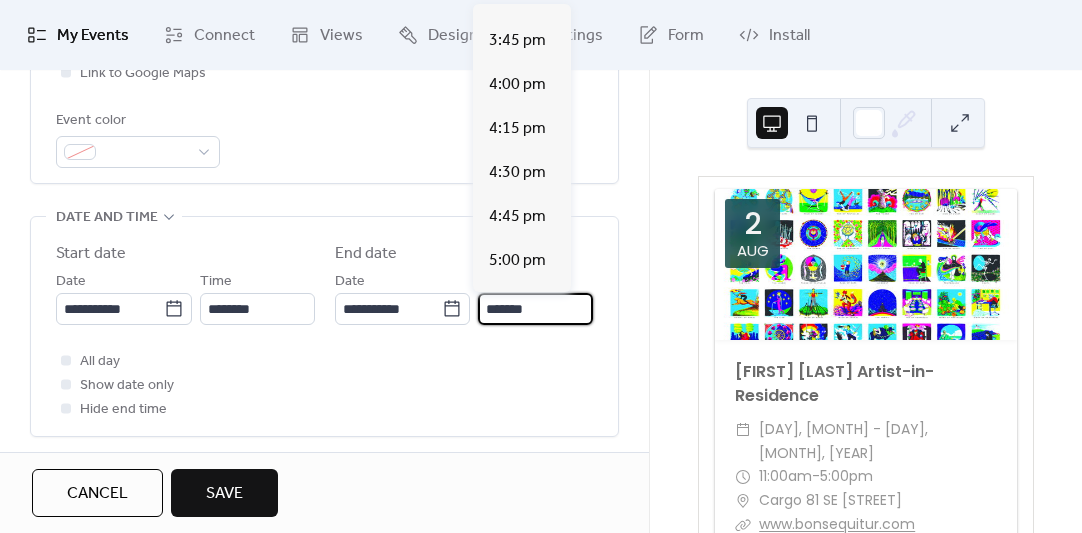 scroll, scrollTop: 606, scrollLeft: 0, axis: vertical 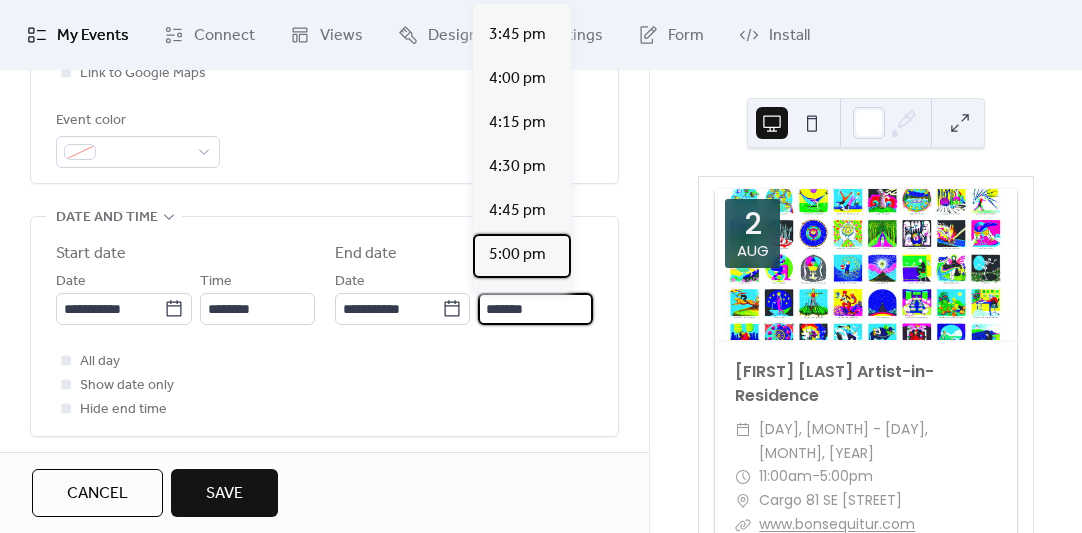 click on "5:00 pm" at bounding box center [517, 255] 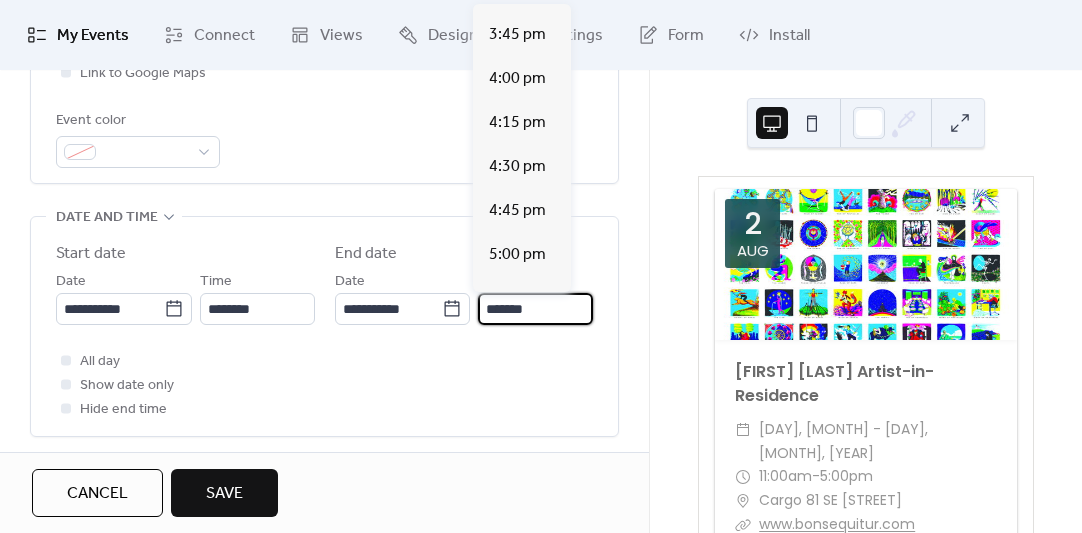 type on "*******" 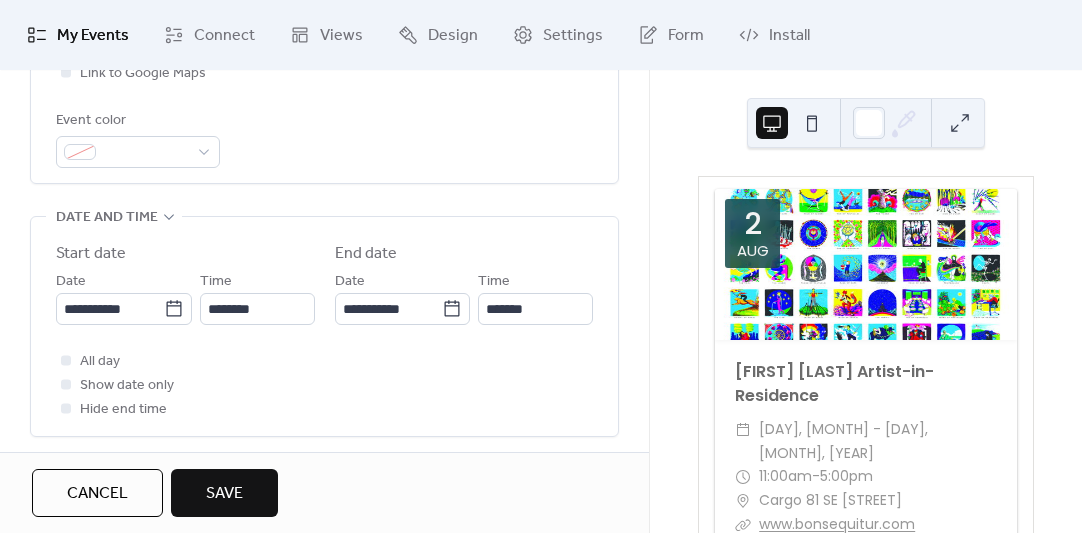 click on "All day Show date only Hide end time" at bounding box center [324, 385] 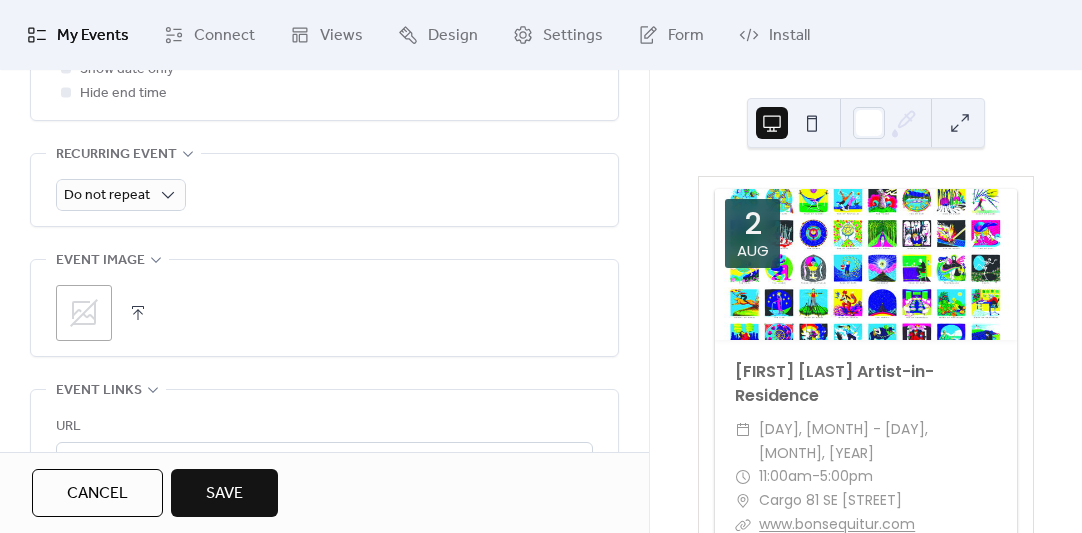scroll, scrollTop: 874, scrollLeft: 0, axis: vertical 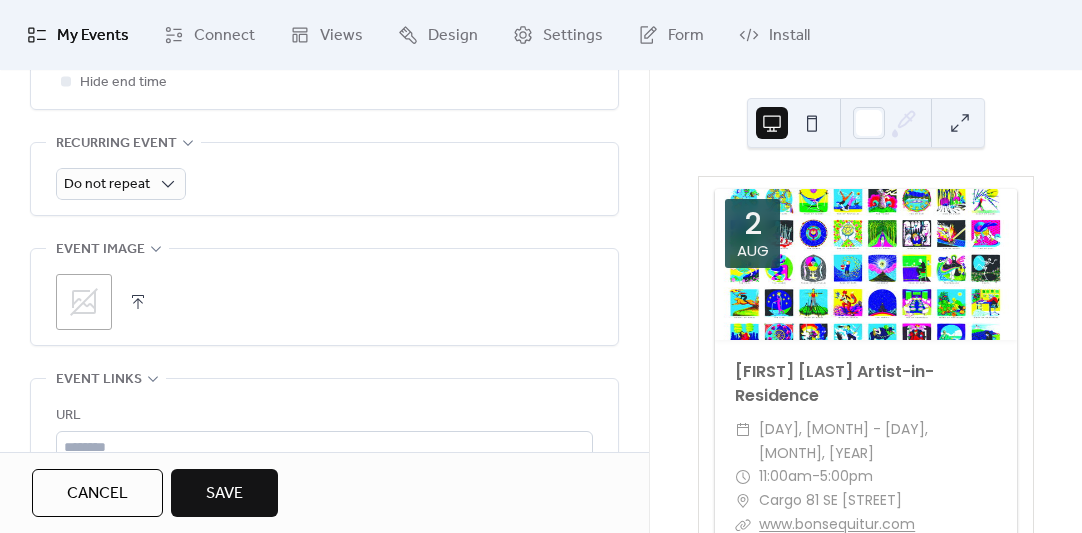 click at bounding box center [138, 302] 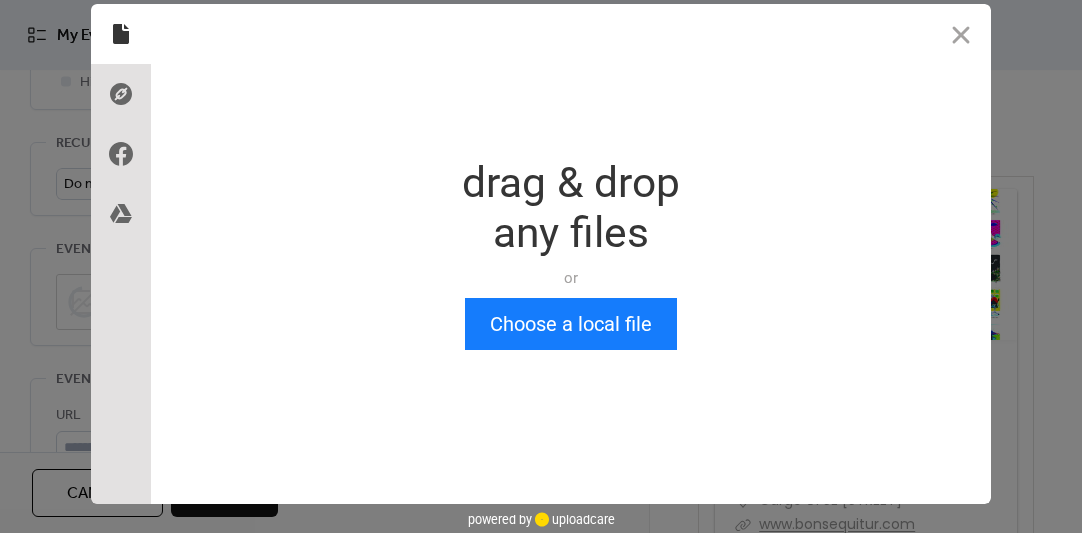 scroll, scrollTop: 0, scrollLeft: 0, axis: both 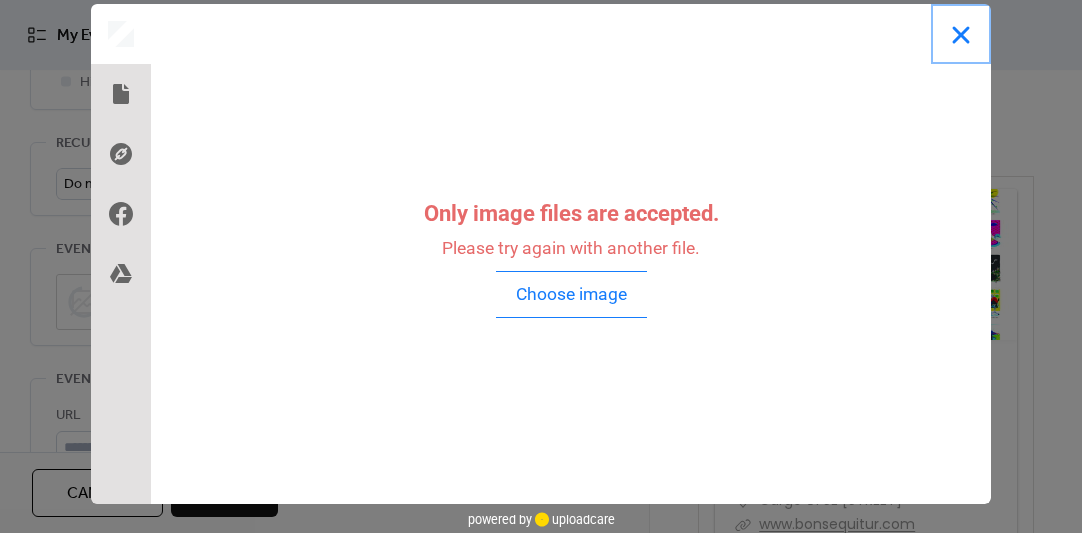 click at bounding box center (961, 34) 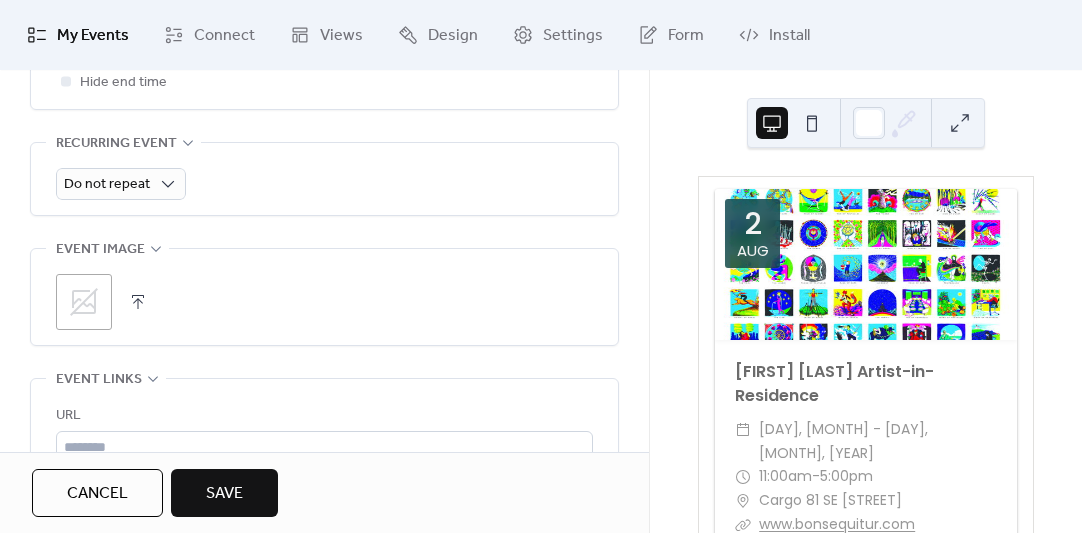 click on ";" at bounding box center (84, 302) 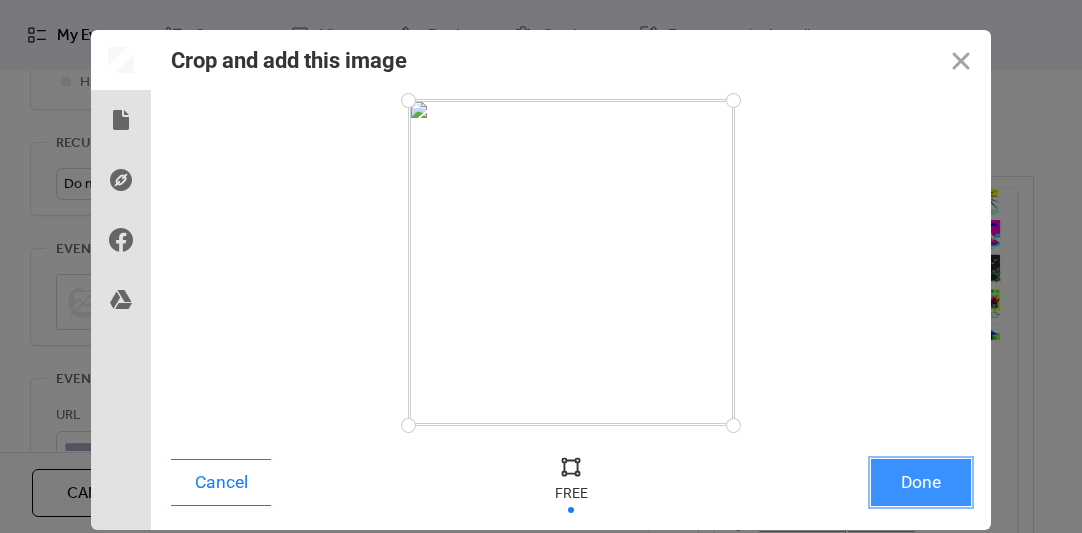 click on "Done" at bounding box center [921, 482] 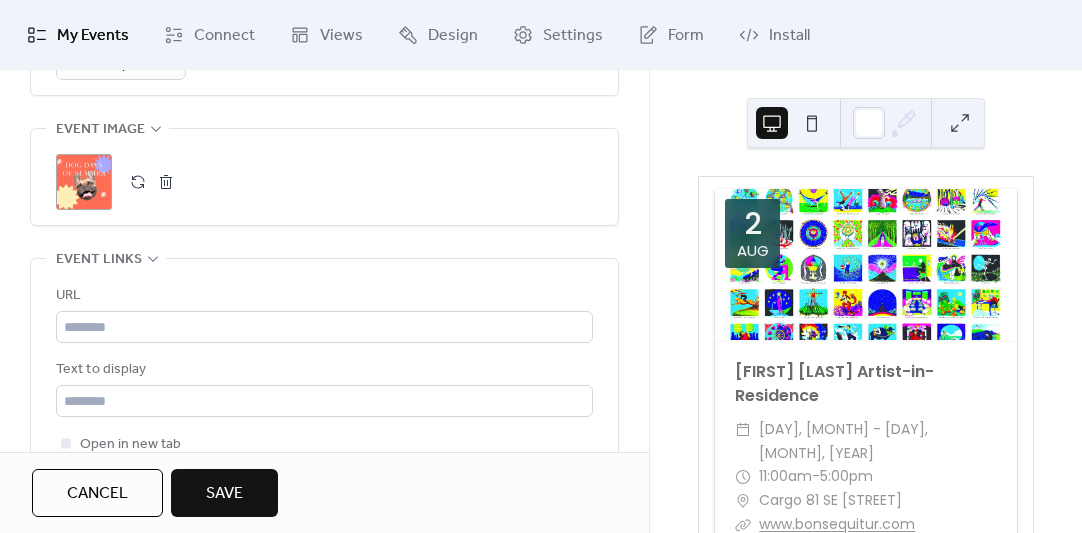 scroll, scrollTop: 986, scrollLeft: 0, axis: vertical 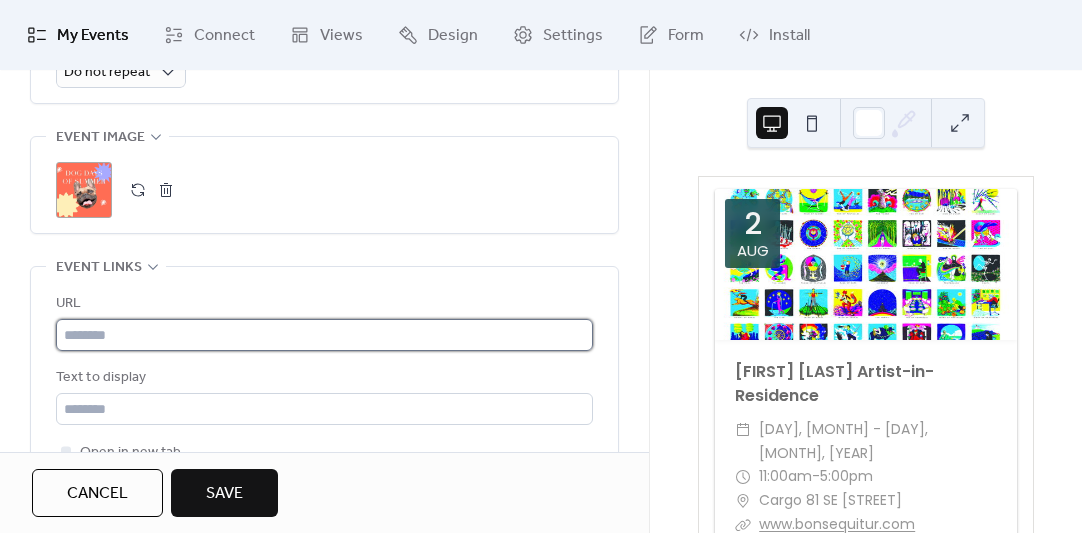 click at bounding box center [324, 335] 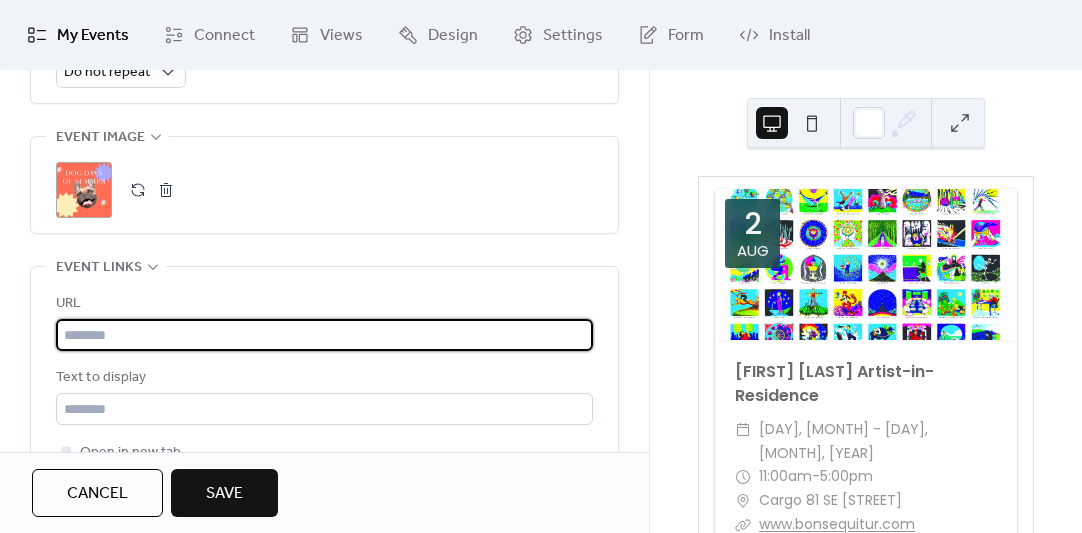 paste on "**********" 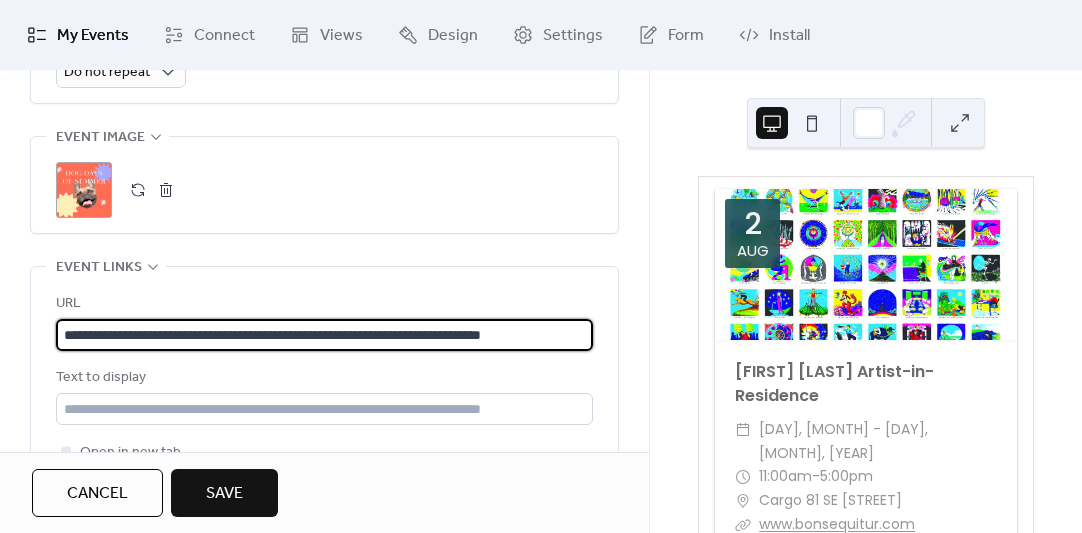 scroll, scrollTop: 0, scrollLeft: 43, axis: horizontal 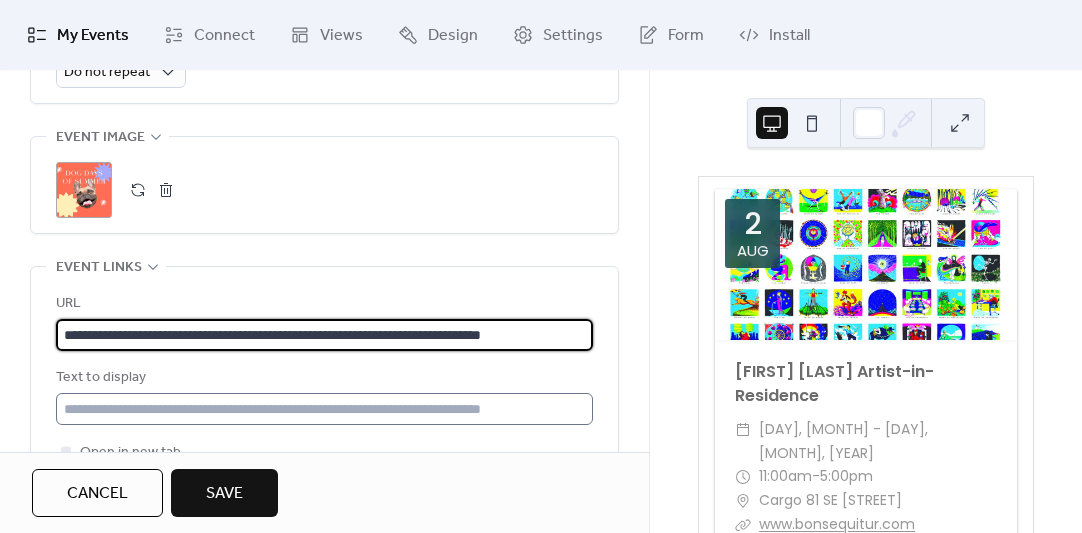 type on "**********" 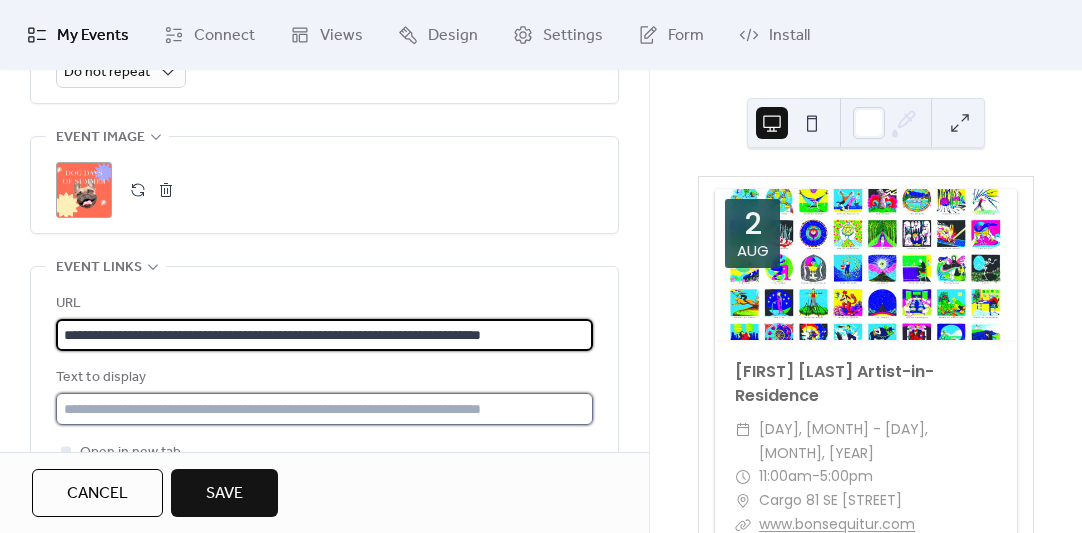 click at bounding box center (324, 409) 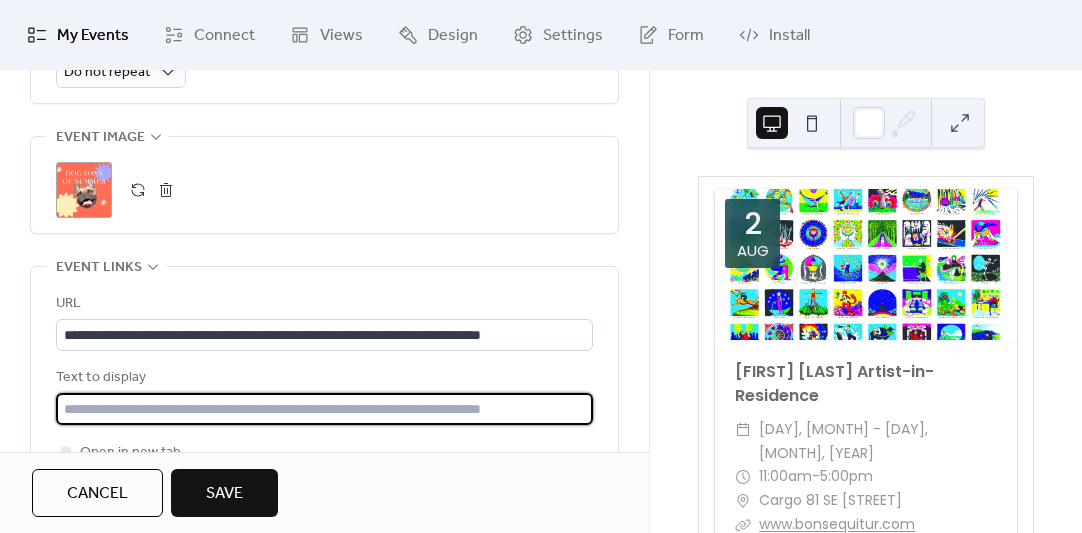 scroll, scrollTop: 0, scrollLeft: 0, axis: both 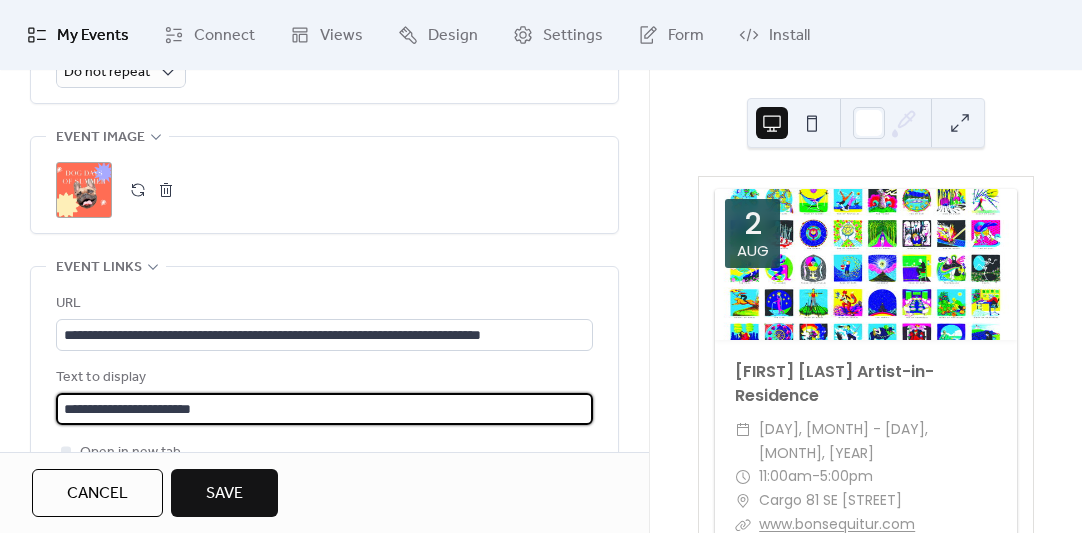 click on "**********" at bounding box center (324, 409) 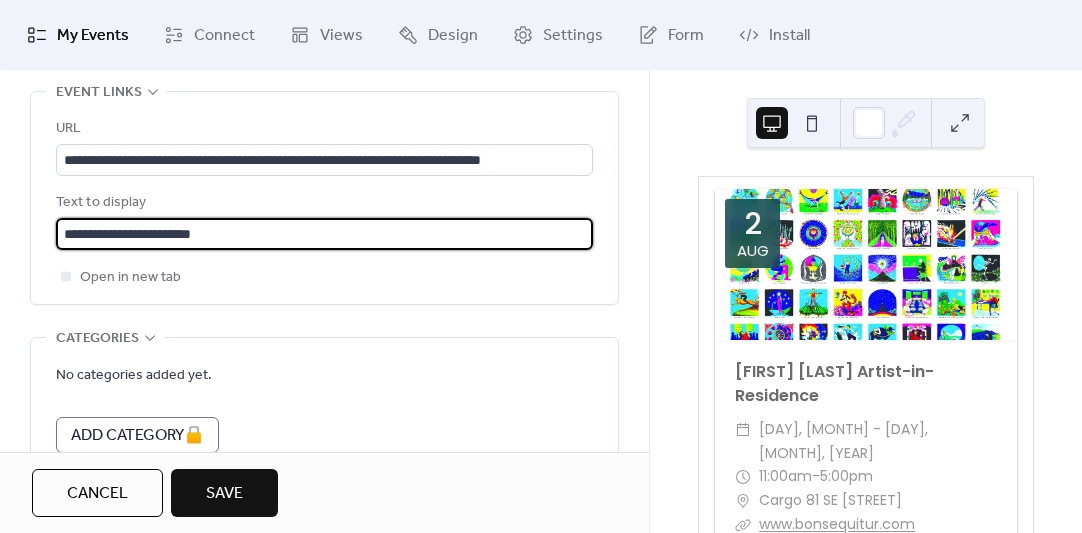 scroll, scrollTop: 1176, scrollLeft: 0, axis: vertical 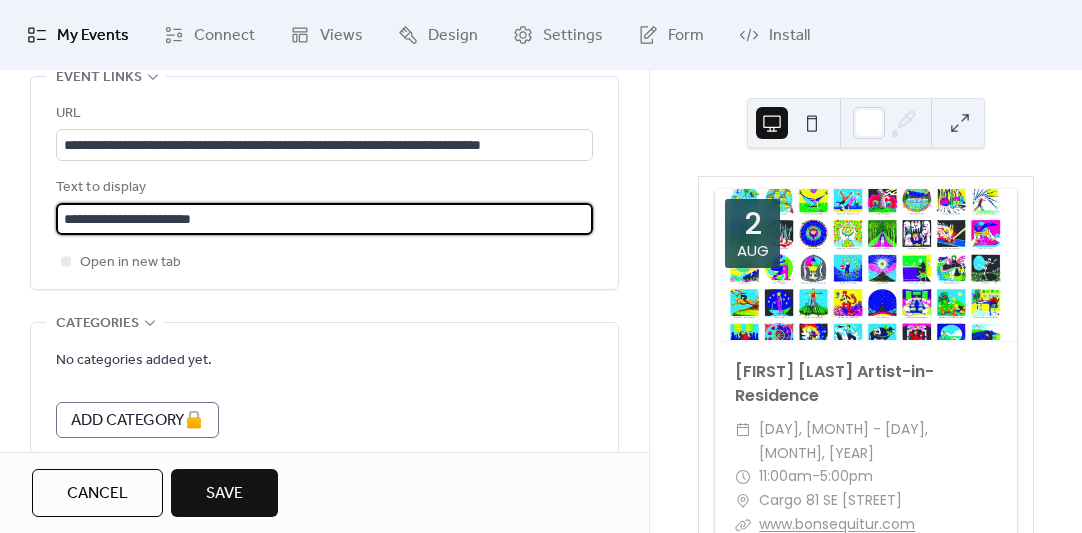 type on "**********" 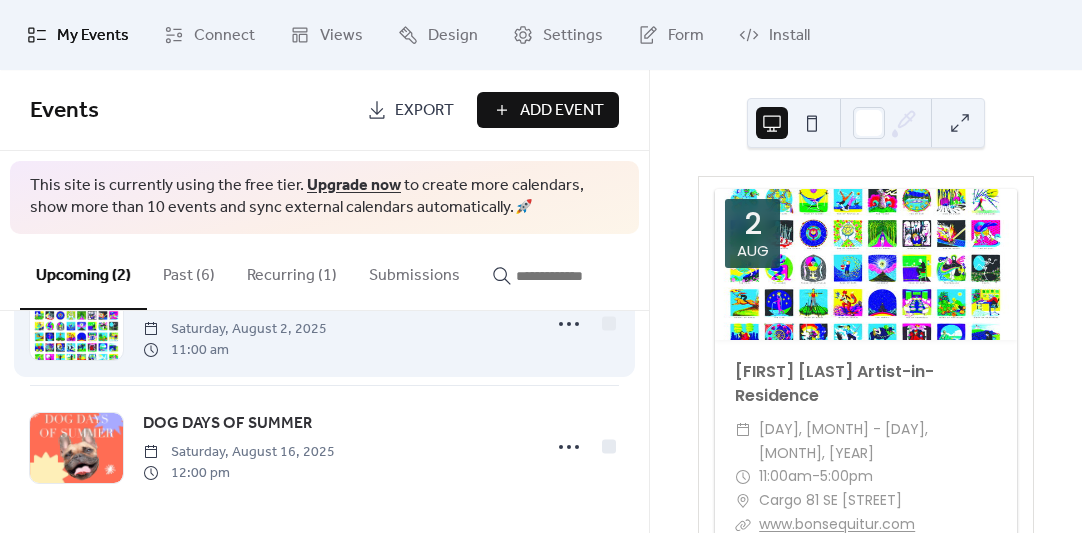 scroll, scrollTop: 88, scrollLeft: 0, axis: vertical 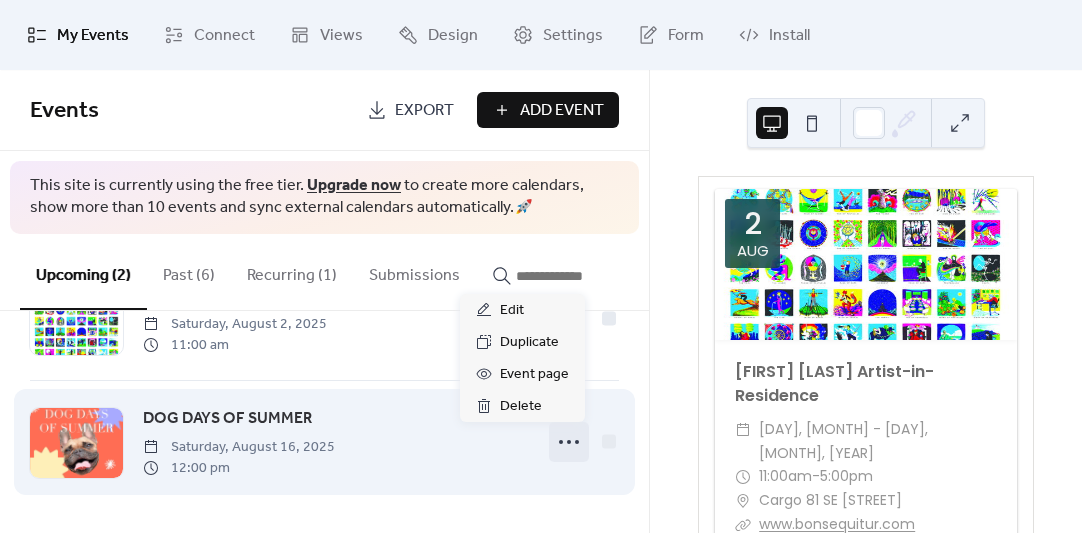 click 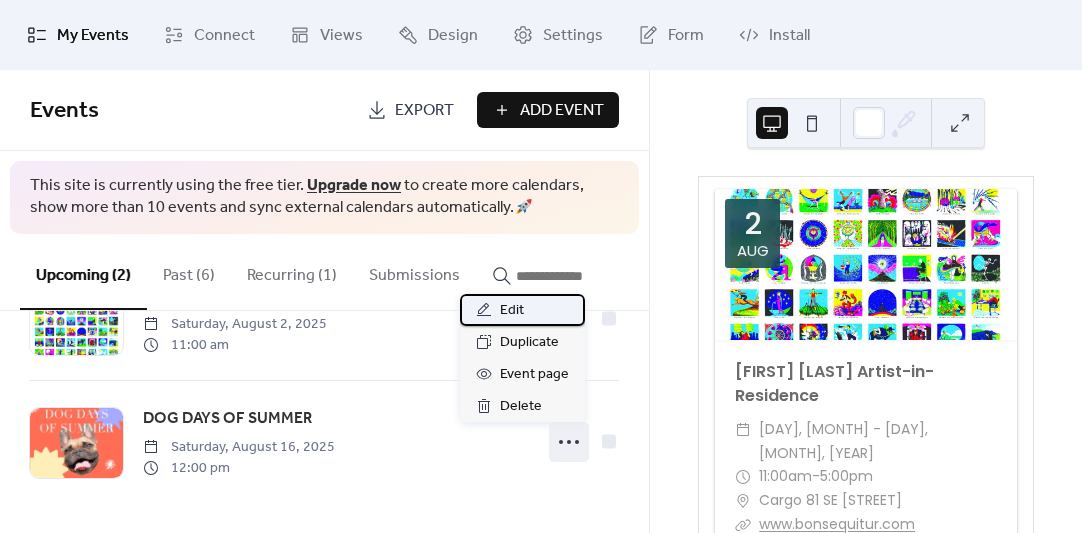 click on "Edit" at bounding box center [512, 311] 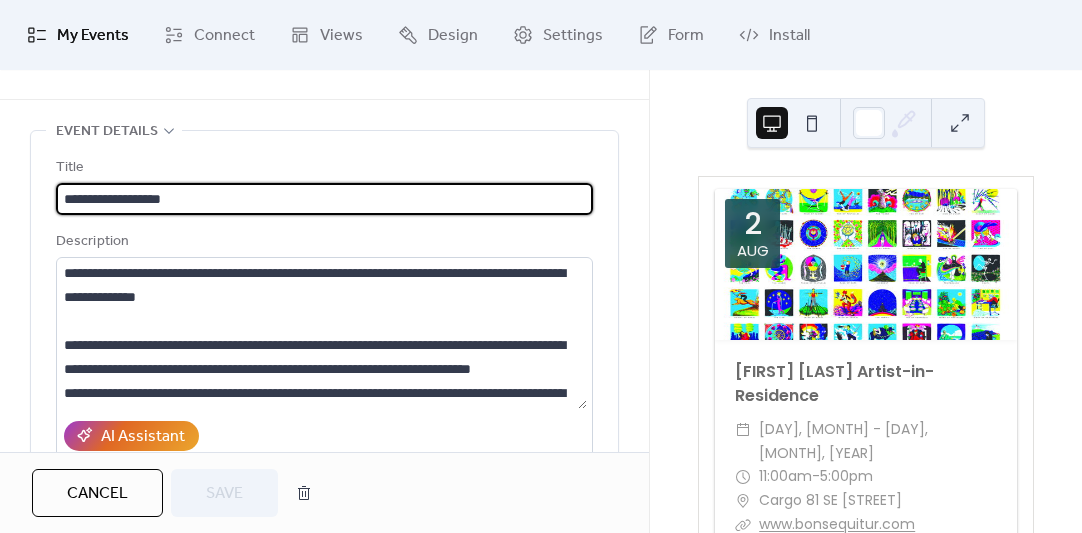 scroll, scrollTop: 0, scrollLeft: 0, axis: both 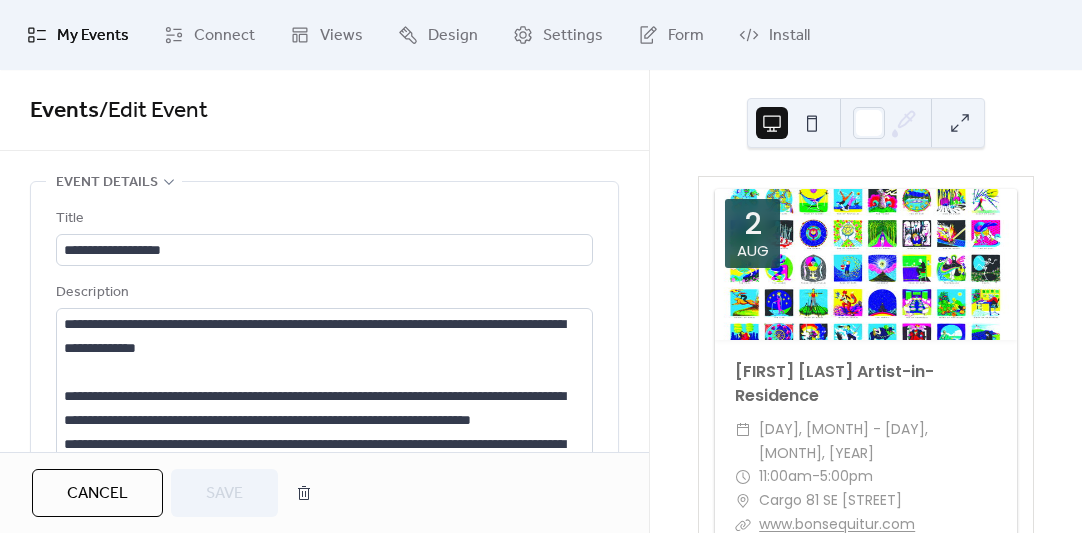 click on "Cancel" at bounding box center (97, 494) 